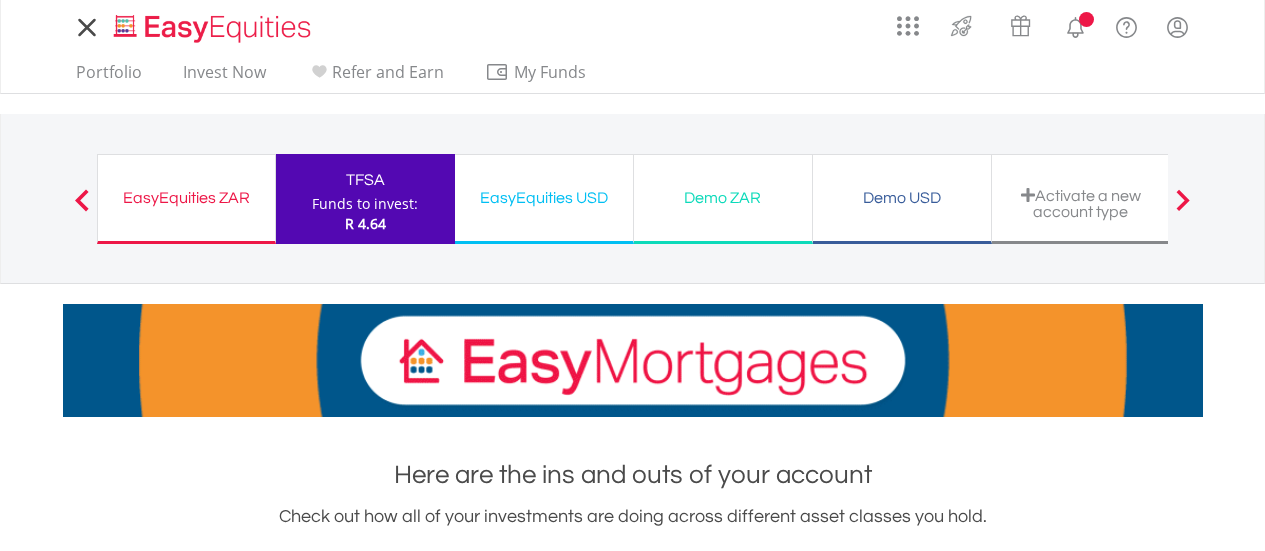 scroll, scrollTop: 0, scrollLeft: 0, axis: both 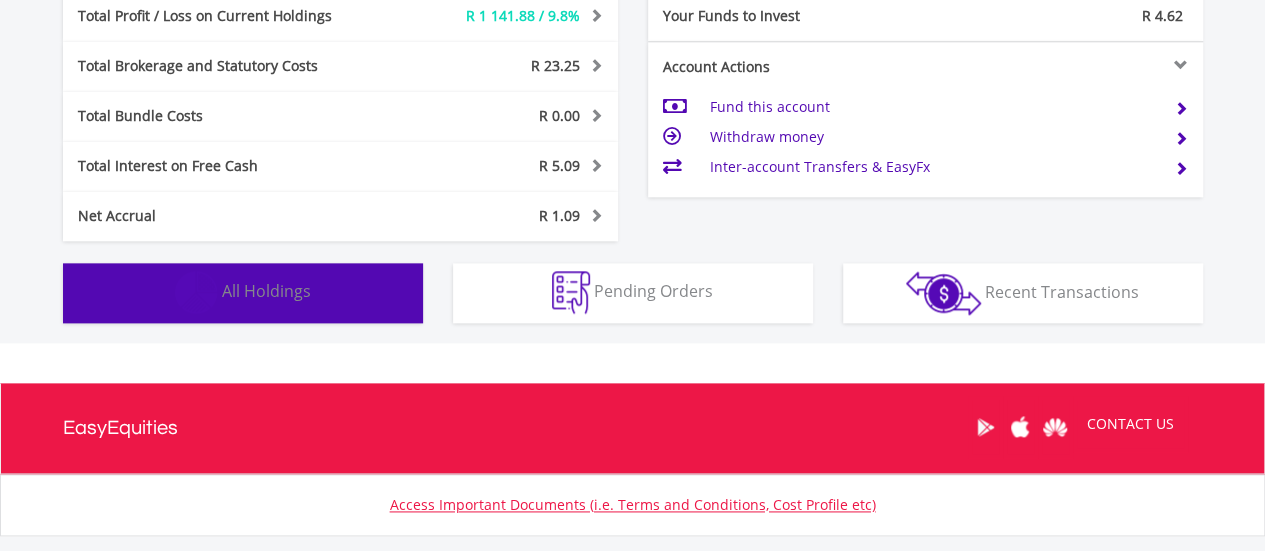click on "All Holdings" at bounding box center [266, 291] 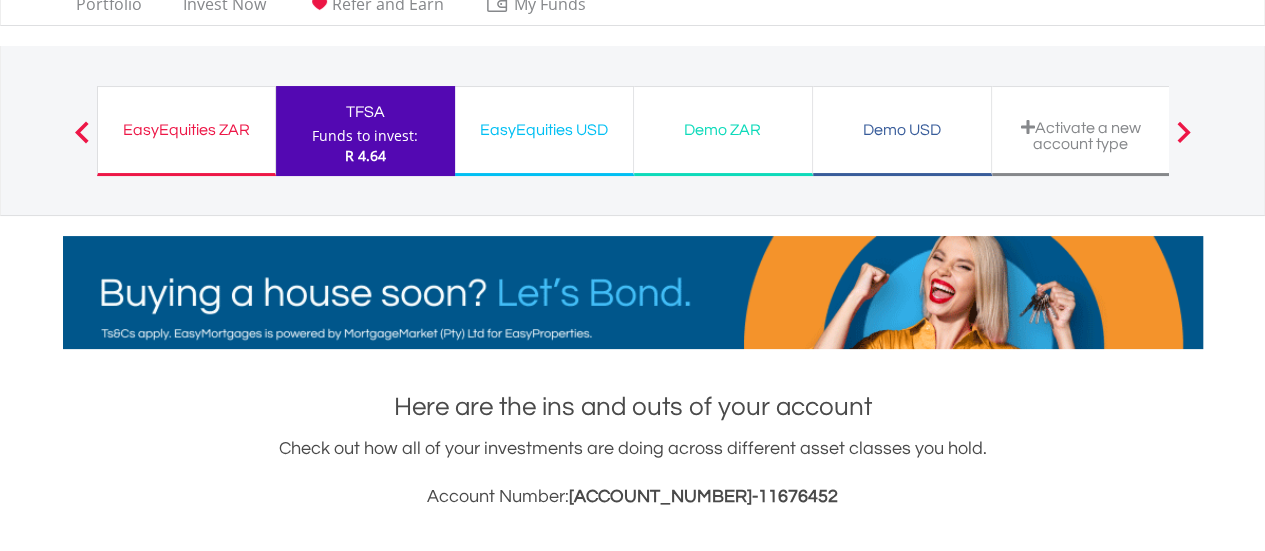 scroll, scrollTop: 0, scrollLeft: 0, axis: both 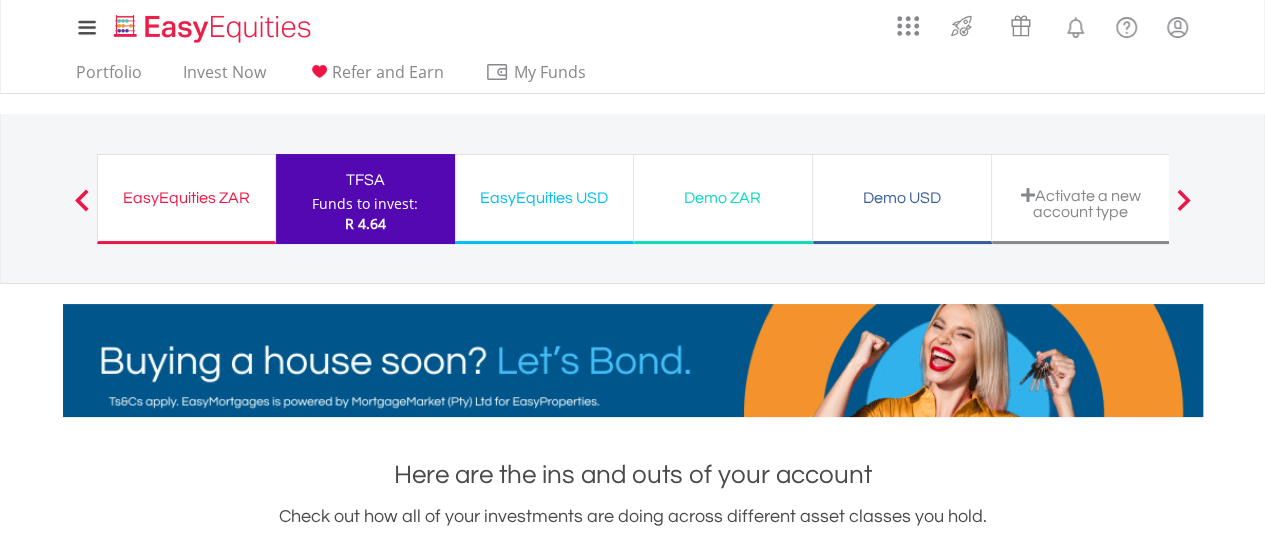 click on "Funds to invest:
R 4.64" at bounding box center (365, 214) 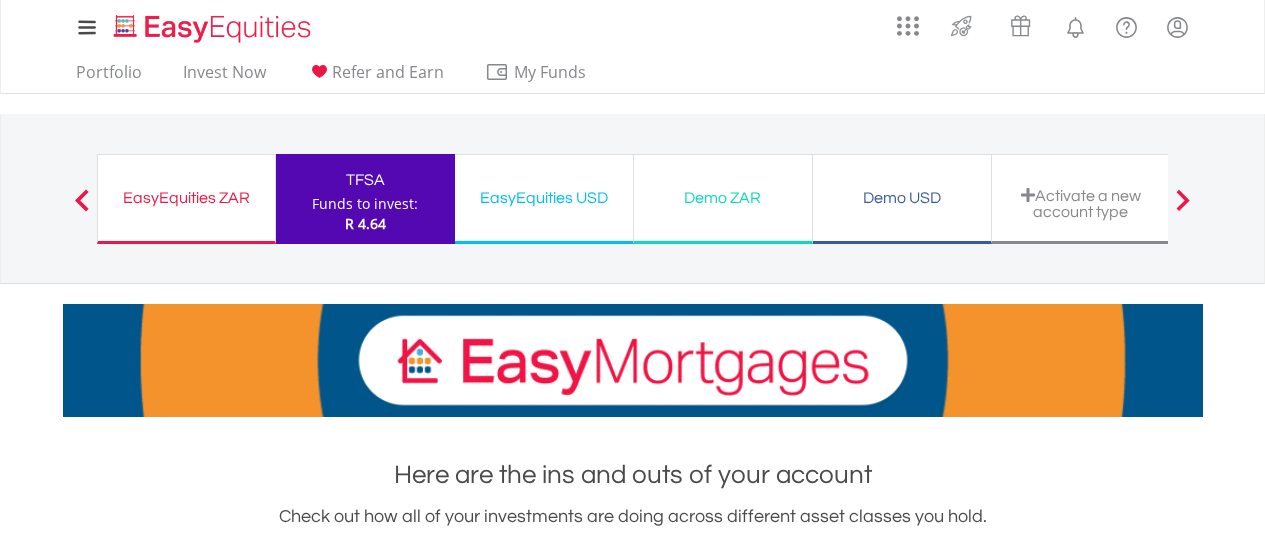 scroll, scrollTop: 0, scrollLeft: 0, axis: both 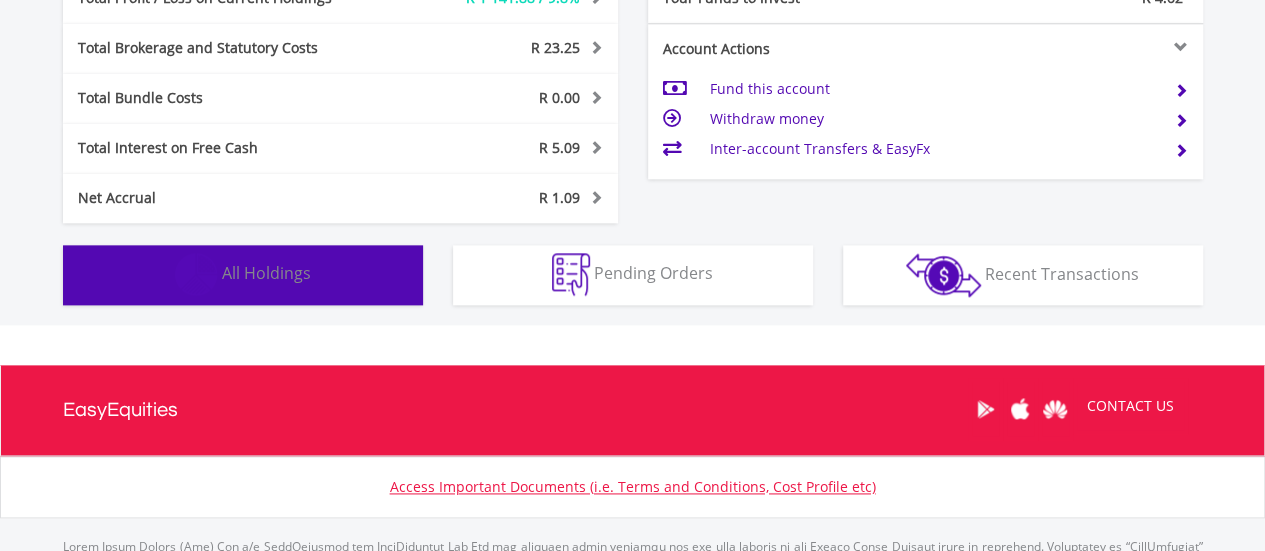 click on "All Holdings" at bounding box center (266, 273) 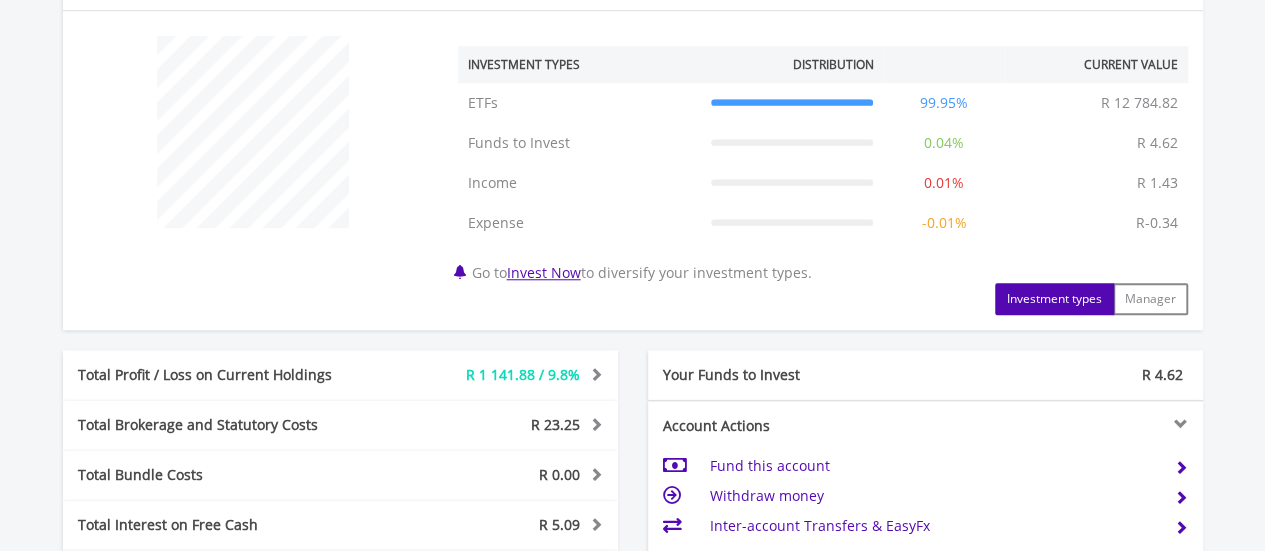 scroll, scrollTop: 682, scrollLeft: 0, axis: vertical 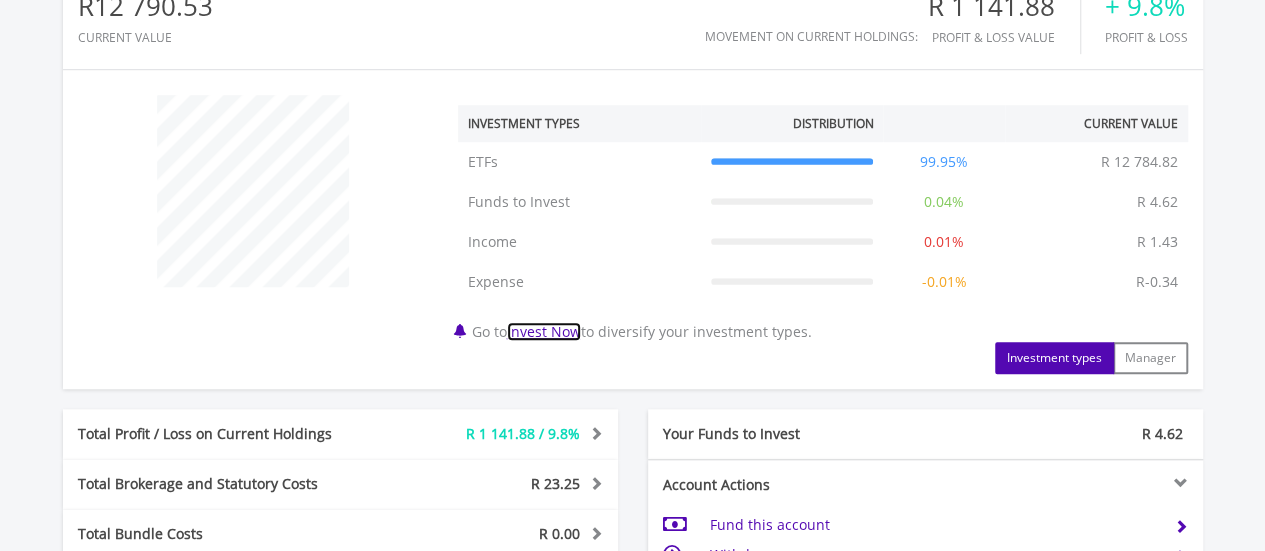 click on "Invest Now" at bounding box center [544, 331] 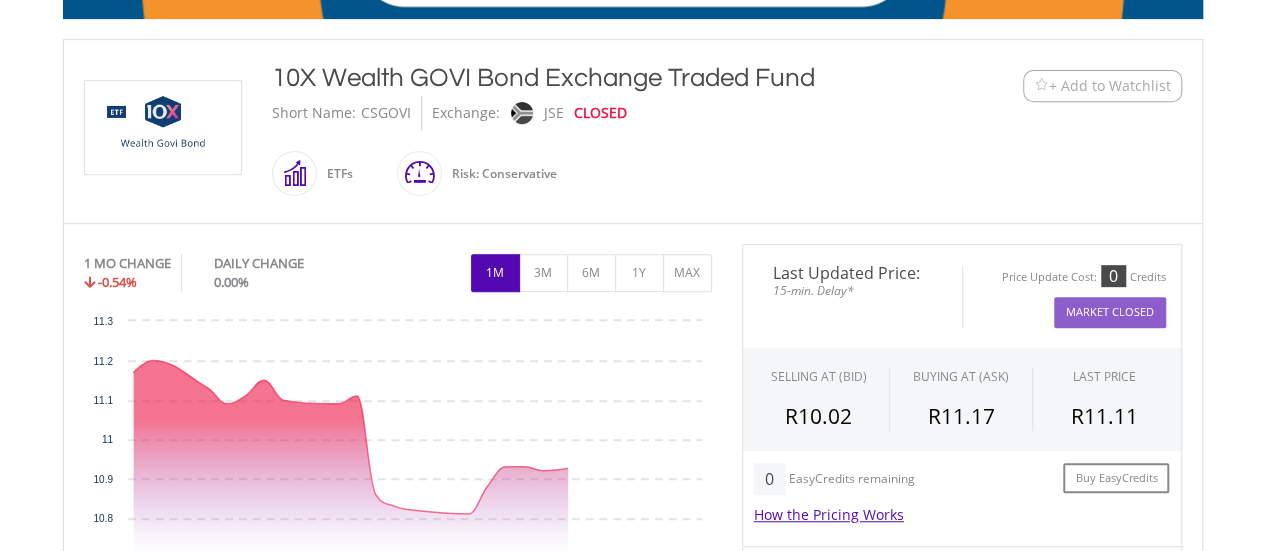 scroll, scrollTop: 400, scrollLeft: 0, axis: vertical 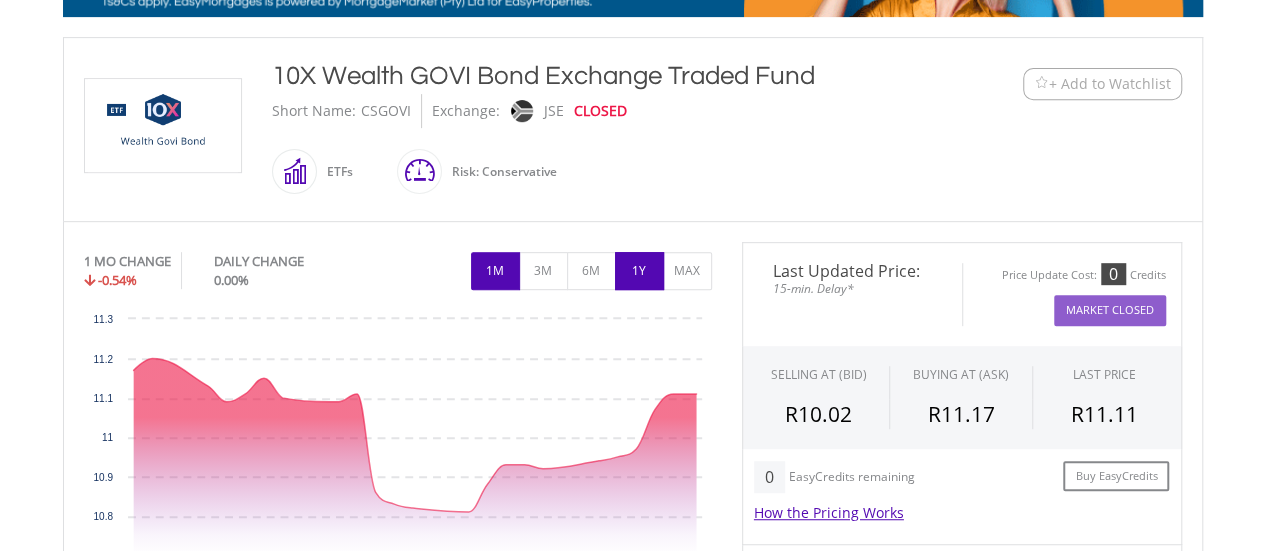 click on "1Y" at bounding box center (639, 271) 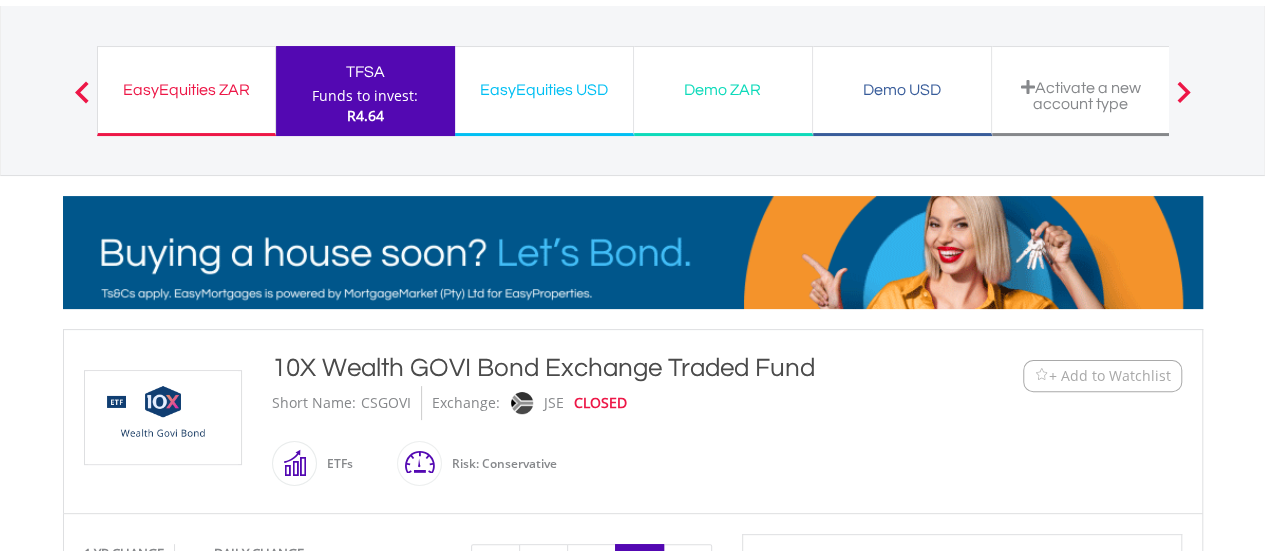 scroll, scrollTop: 0, scrollLeft: 0, axis: both 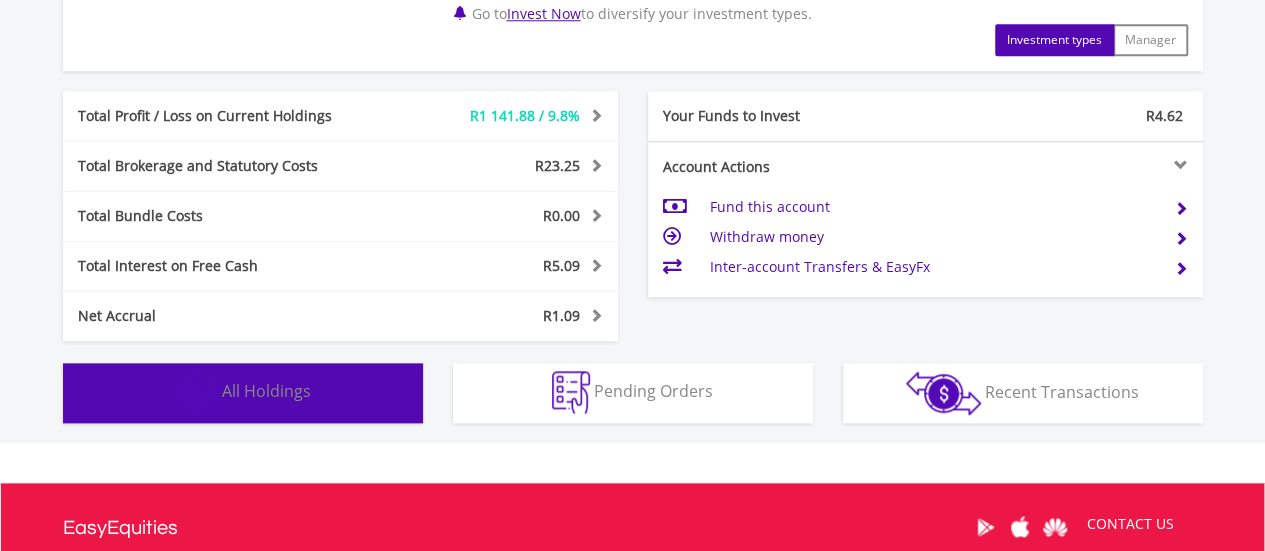 click on "All Holdings" at bounding box center (266, 391) 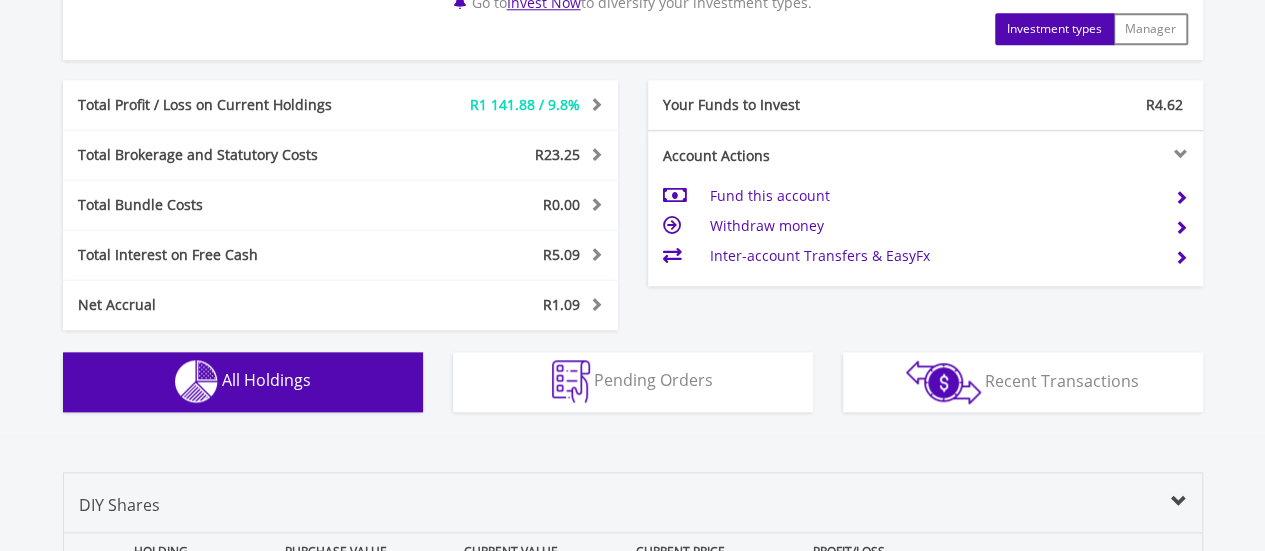 scroll, scrollTop: 982, scrollLeft: 0, axis: vertical 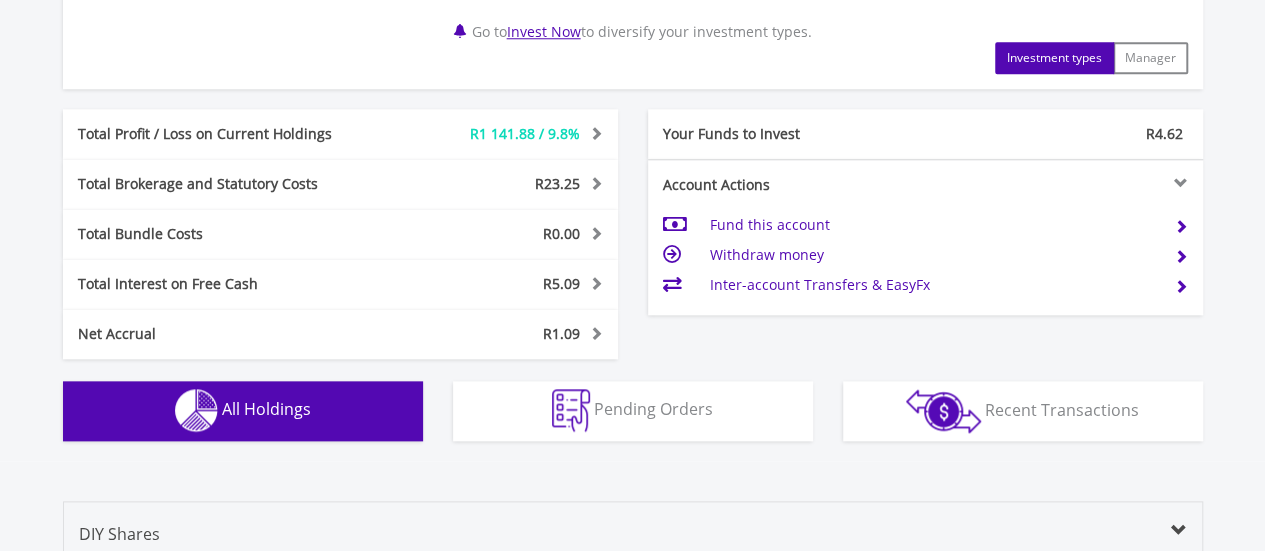 click on "Fund this account" at bounding box center (933, 225) 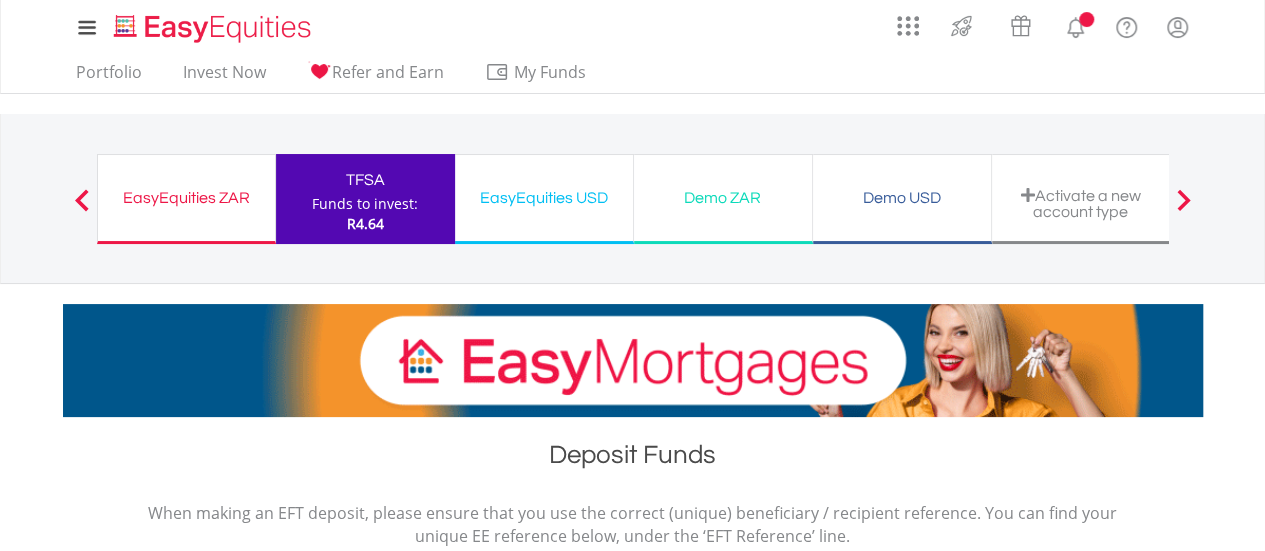 scroll, scrollTop: 300, scrollLeft: 0, axis: vertical 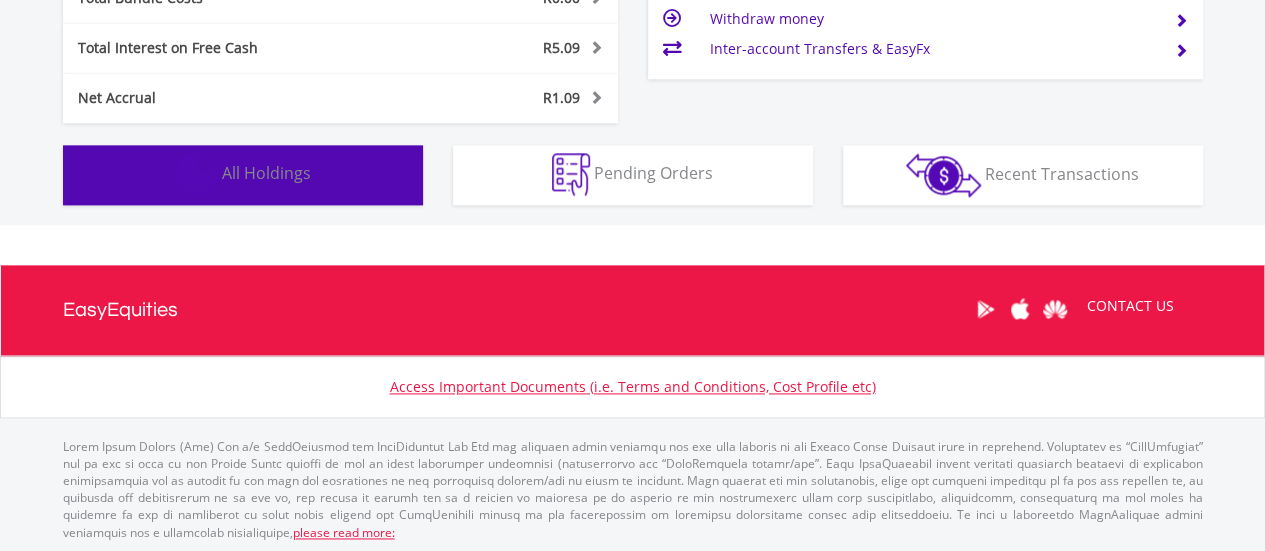 click on "Holdings
All Holdings" at bounding box center [243, 175] 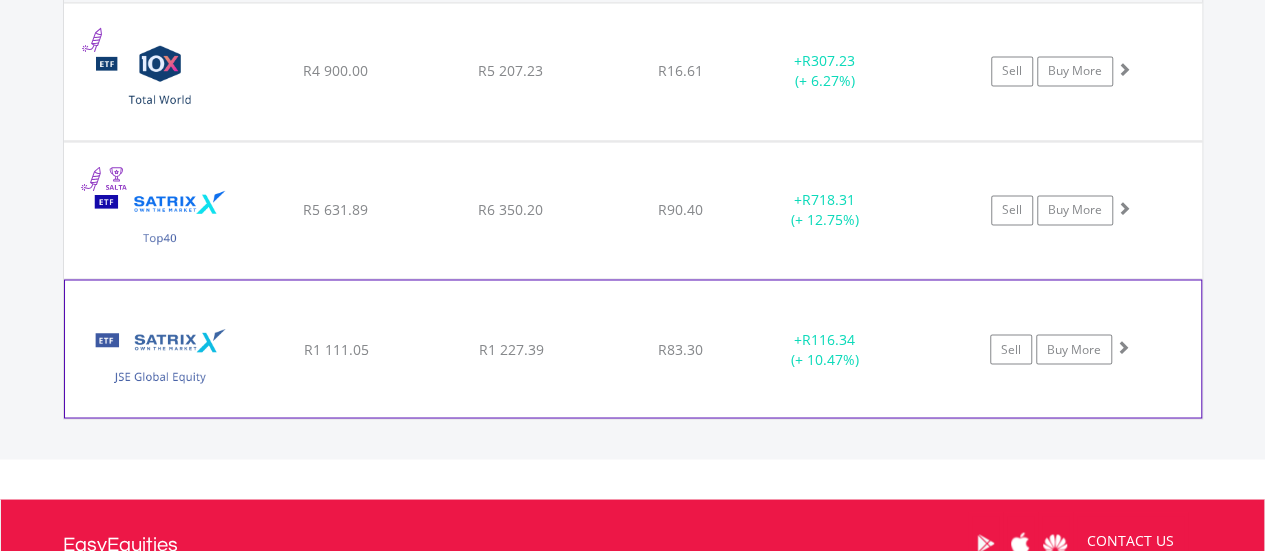 scroll, scrollTop: 1582, scrollLeft: 0, axis: vertical 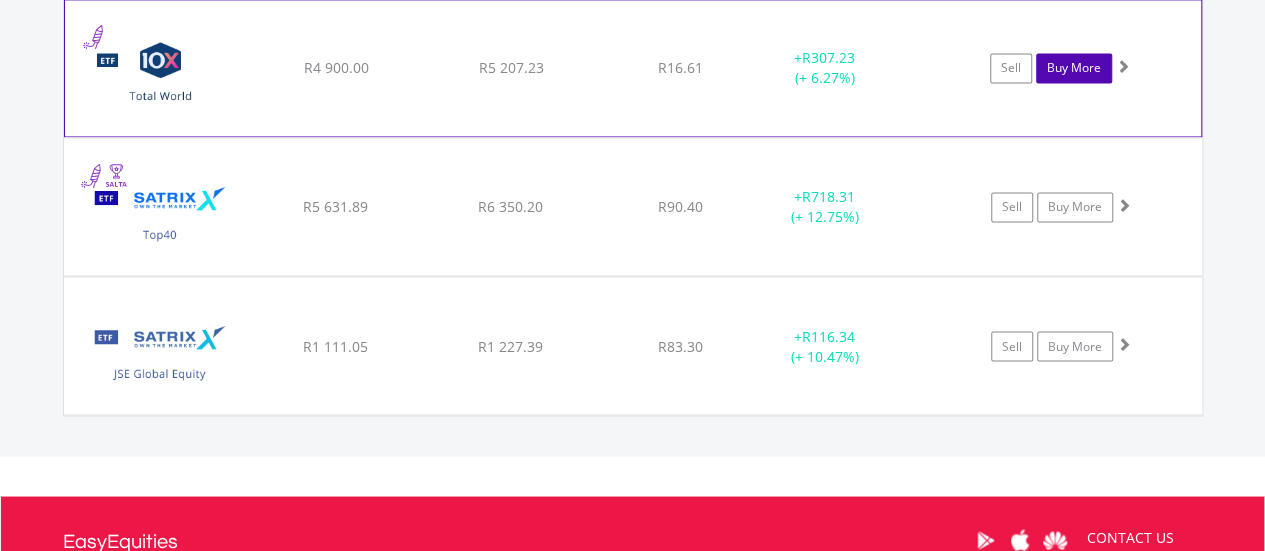 click on "Buy More" at bounding box center [1074, 68] 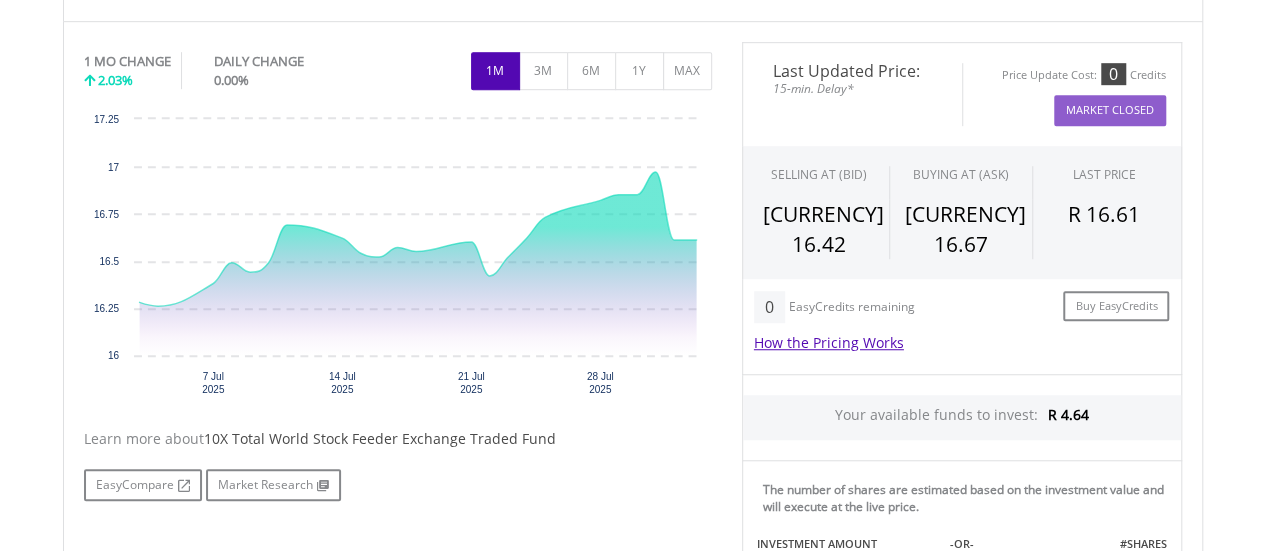 scroll, scrollTop: 700, scrollLeft: 0, axis: vertical 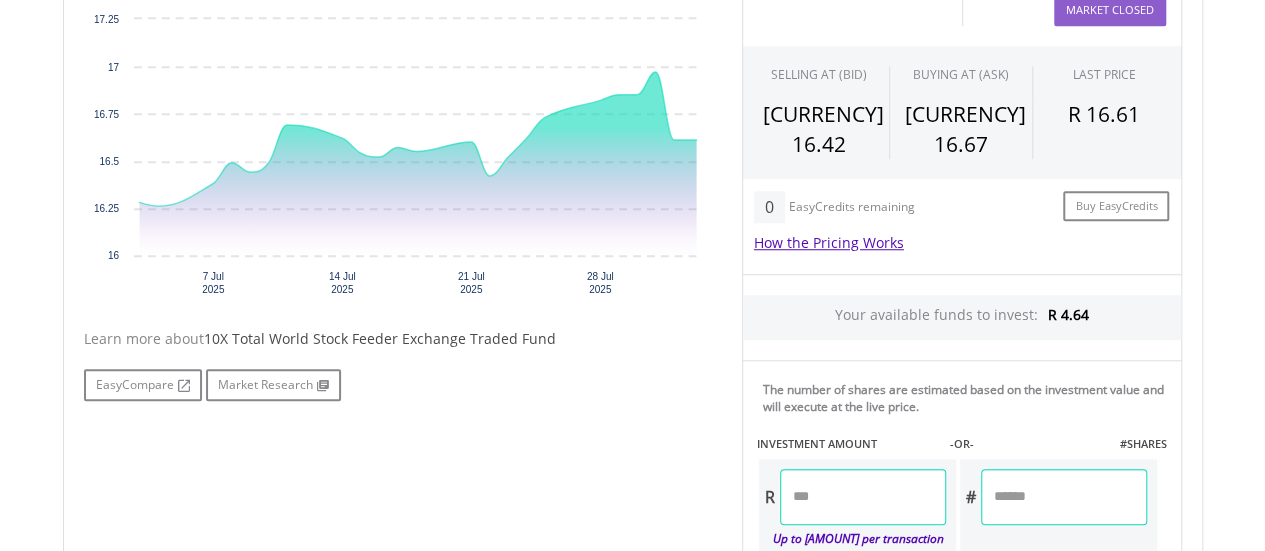 click at bounding box center [1064, 497] 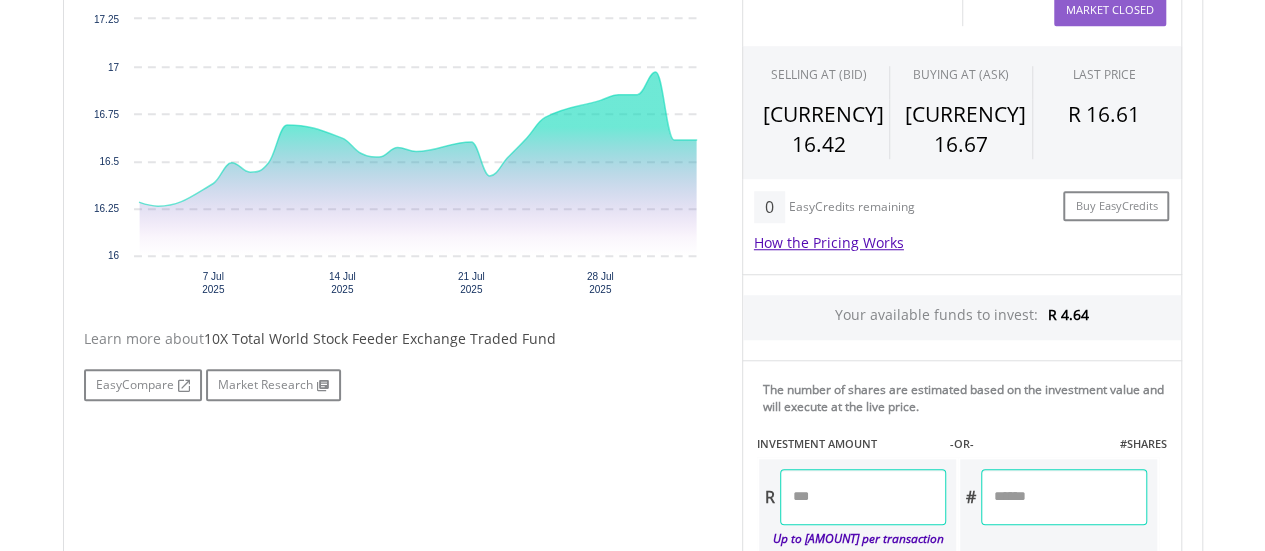 type on "*" 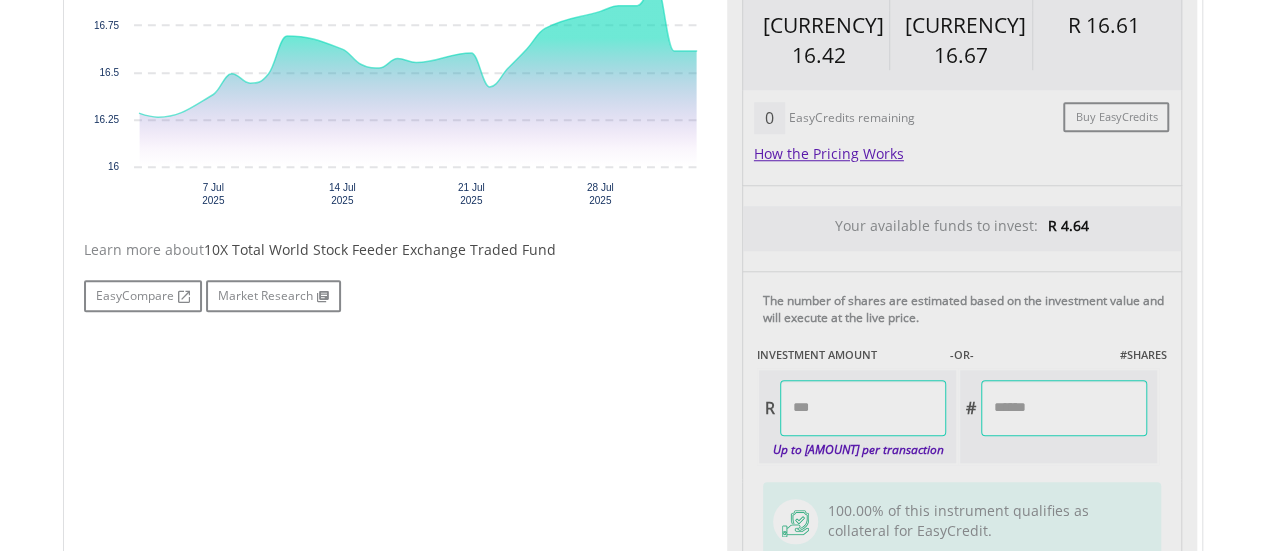 scroll, scrollTop: 800, scrollLeft: 0, axis: vertical 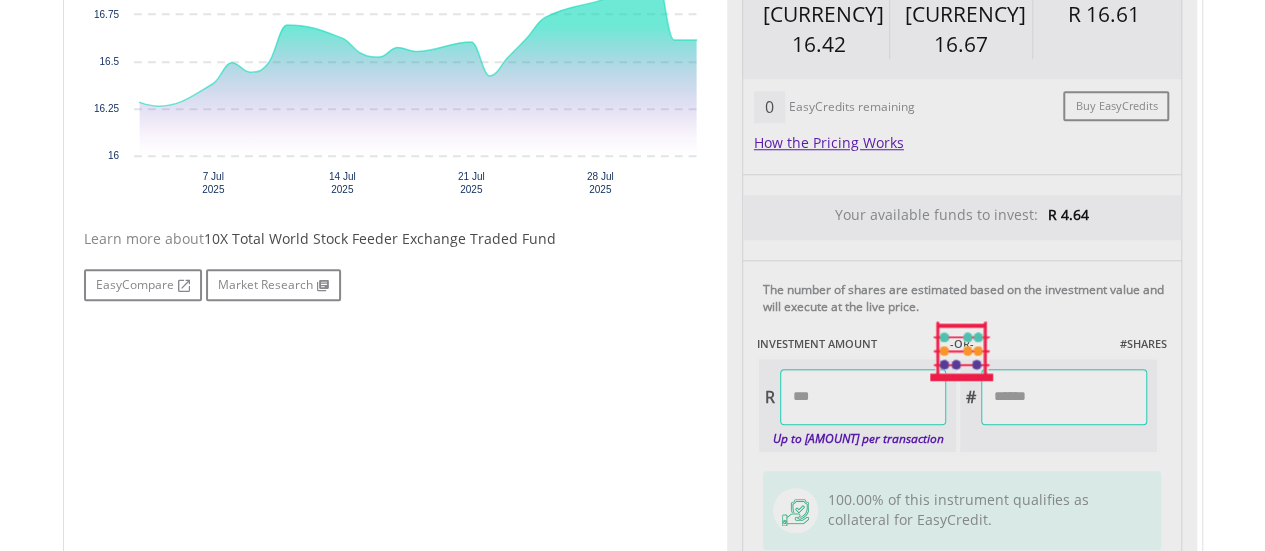 type on "*****" 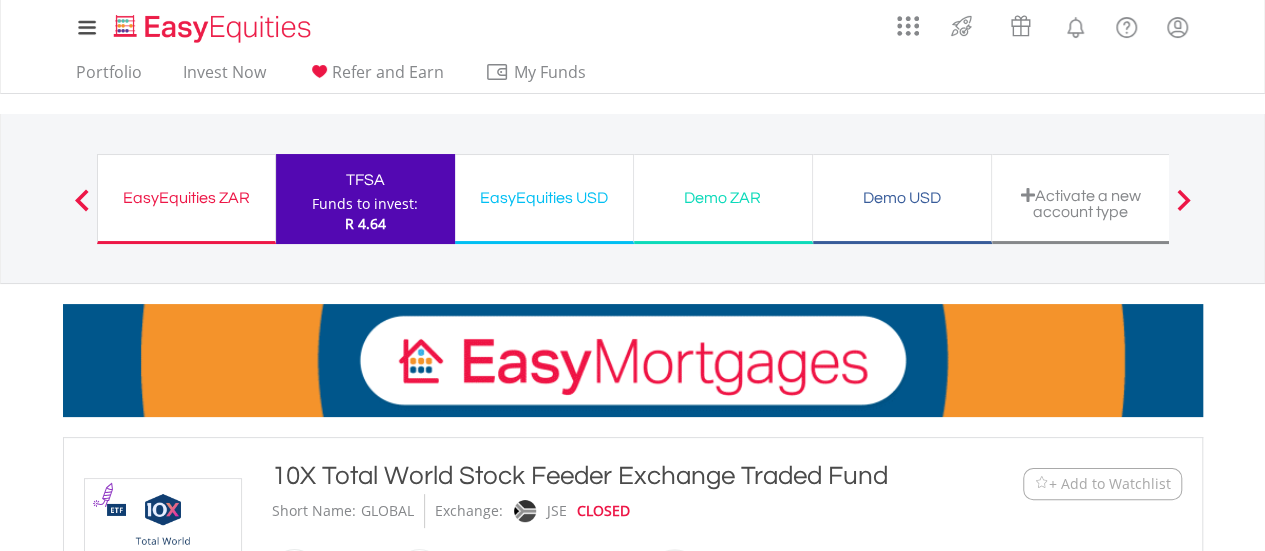 scroll, scrollTop: 0, scrollLeft: 0, axis: both 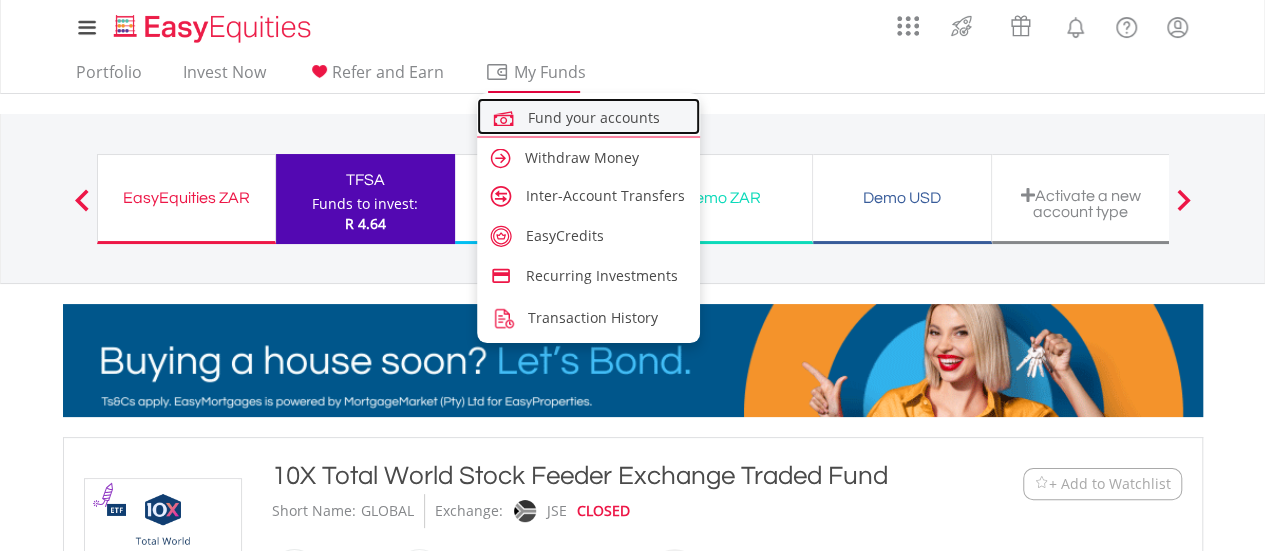 click on "Fund your accounts" at bounding box center [594, 117] 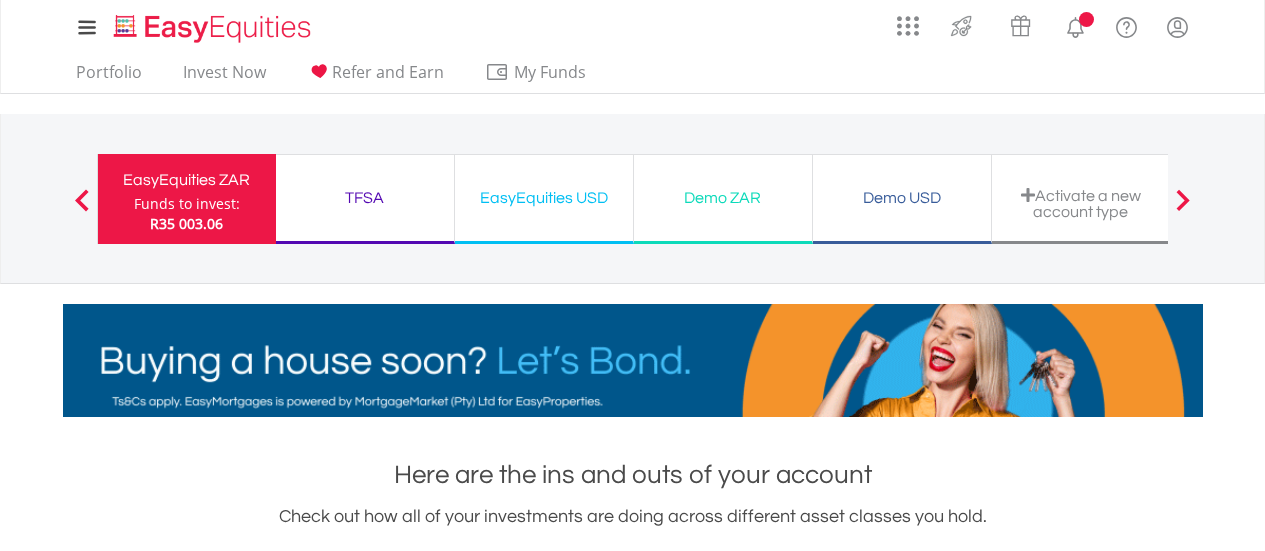 scroll, scrollTop: 0, scrollLeft: 0, axis: both 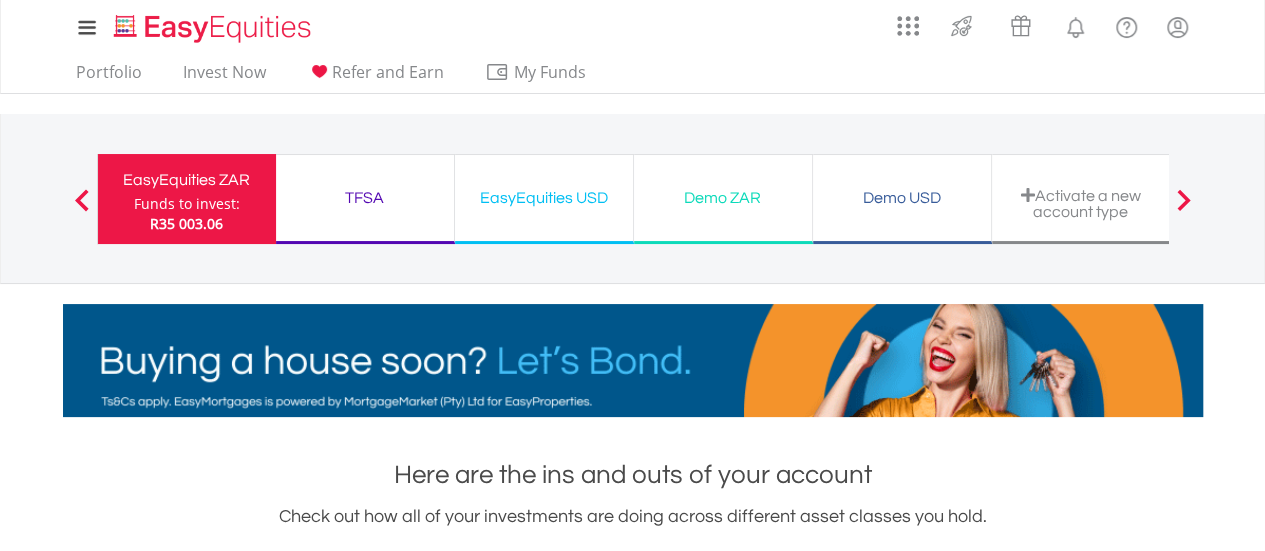 click on "TFSA" at bounding box center (365, 198) 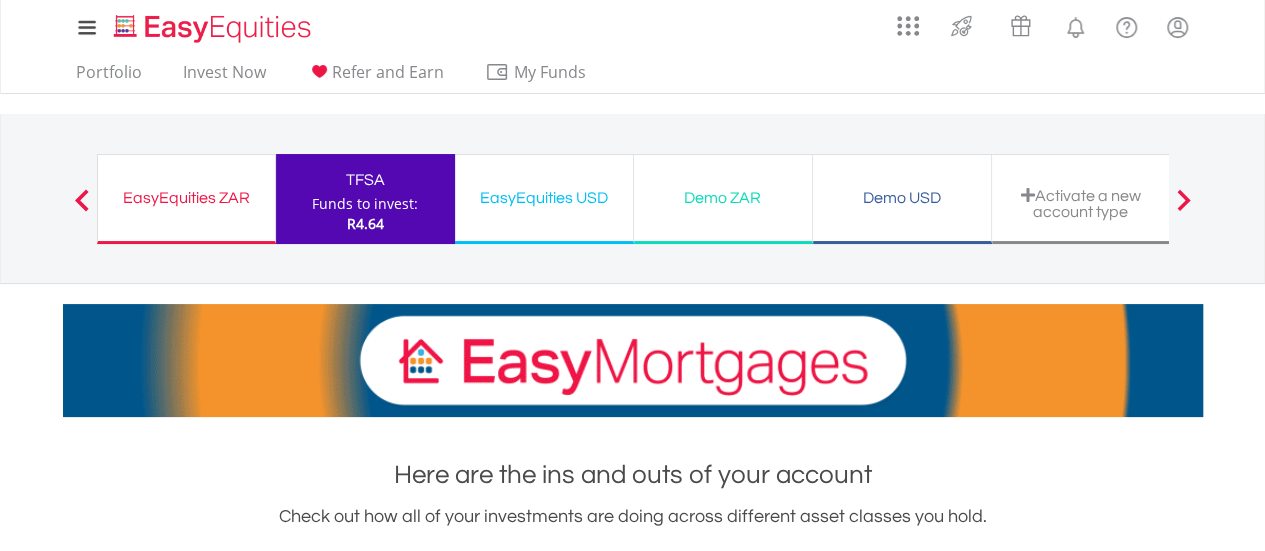 scroll, scrollTop: 200, scrollLeft: 0, axis: vertical 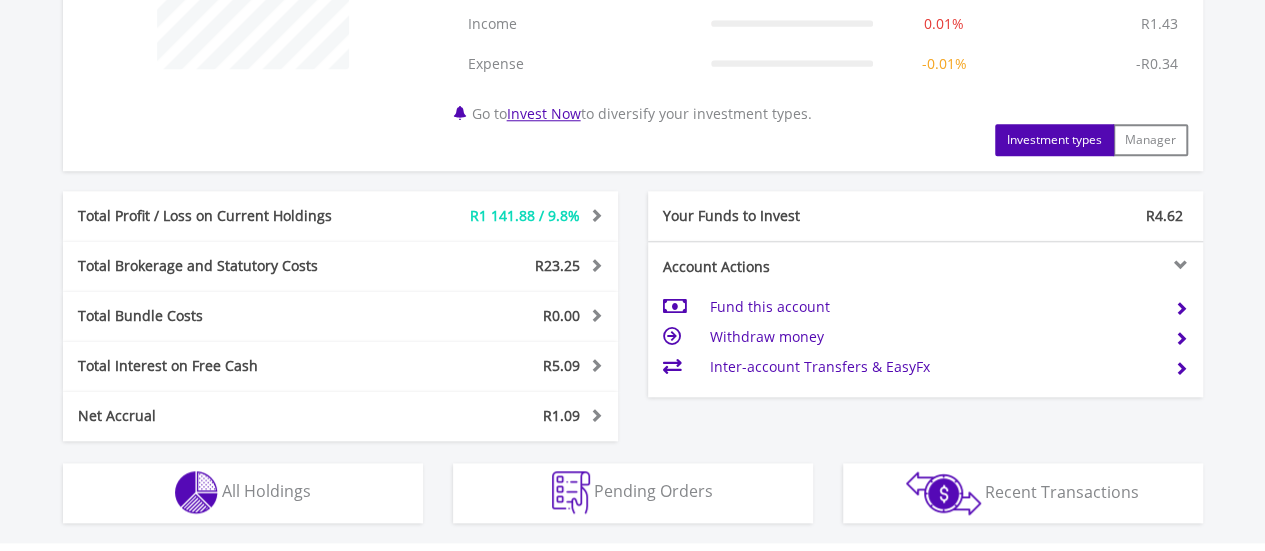 click on "Fund this account" at bounding box center (933, 307) 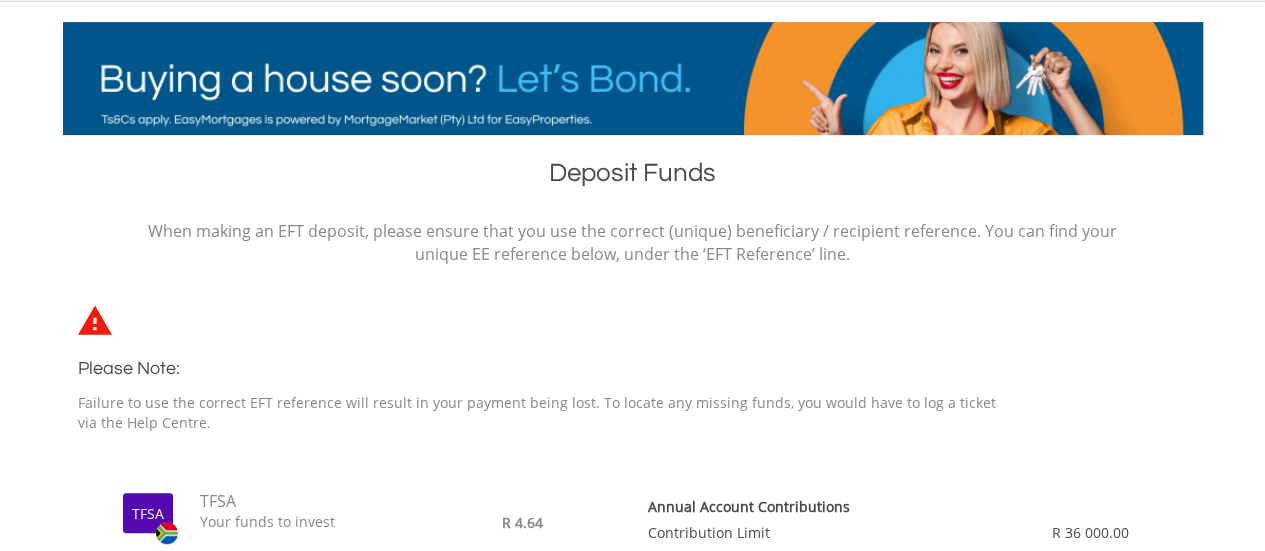 scroll, scrollTop: 300, scrollLeft: 0, axis: vertical 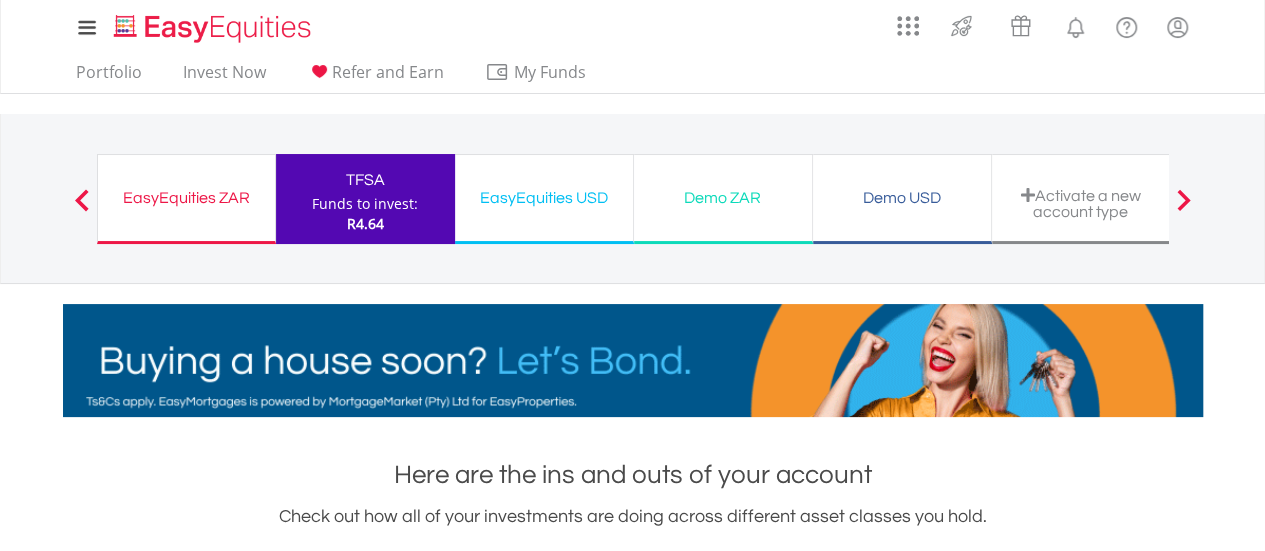 click on "EasyEquities ZAR" at bounding box center (186, 198) 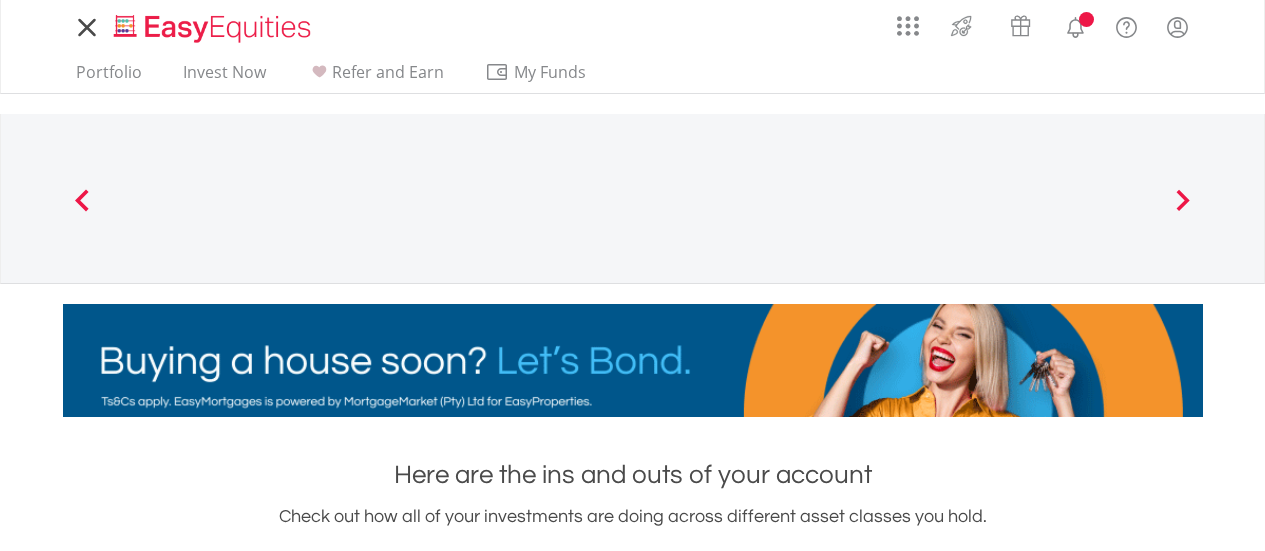 scroll, scrollTop: 0, scrollLeft: 0, axis: both 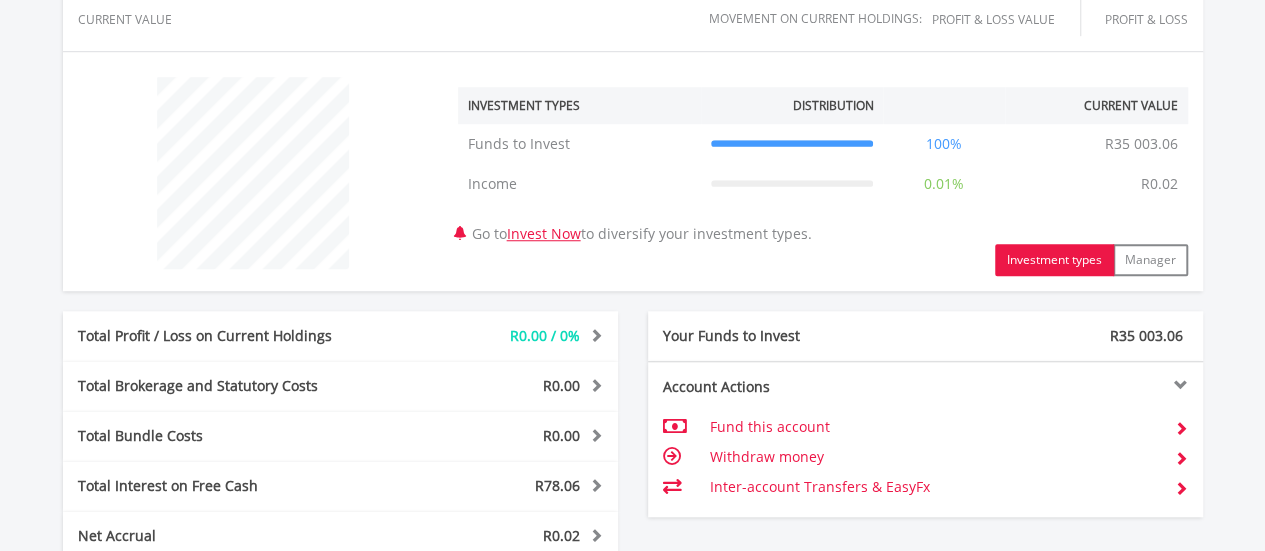 click on "Inter-account Transfers & EasyFx" at bounding box center [933, 487] 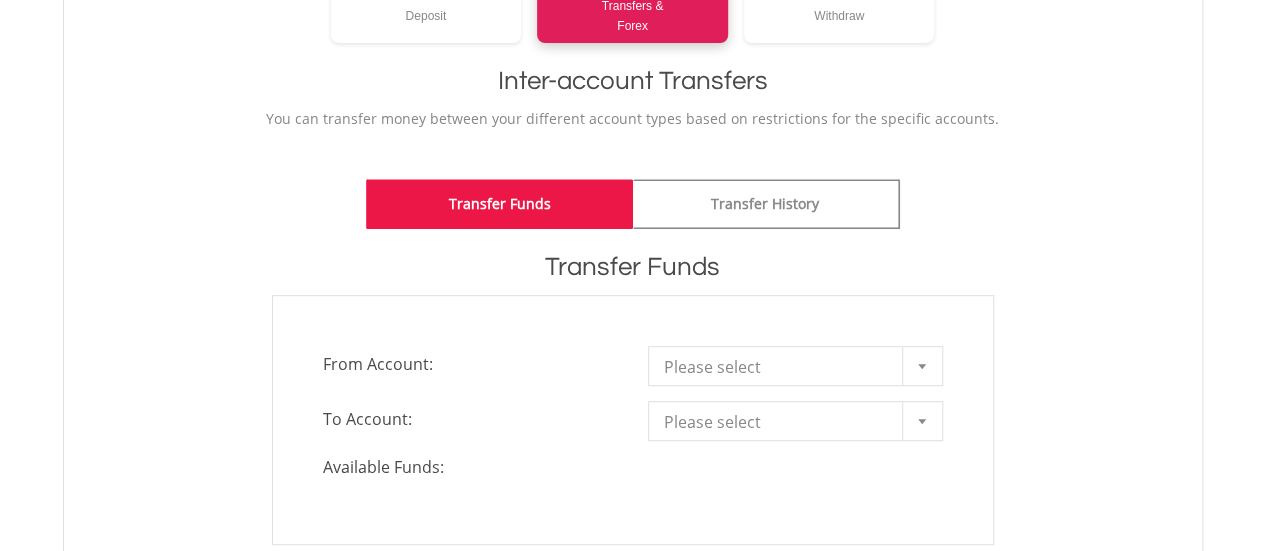 scroll, scrollTop: 400, scrollLeft: 0, axis: vertical 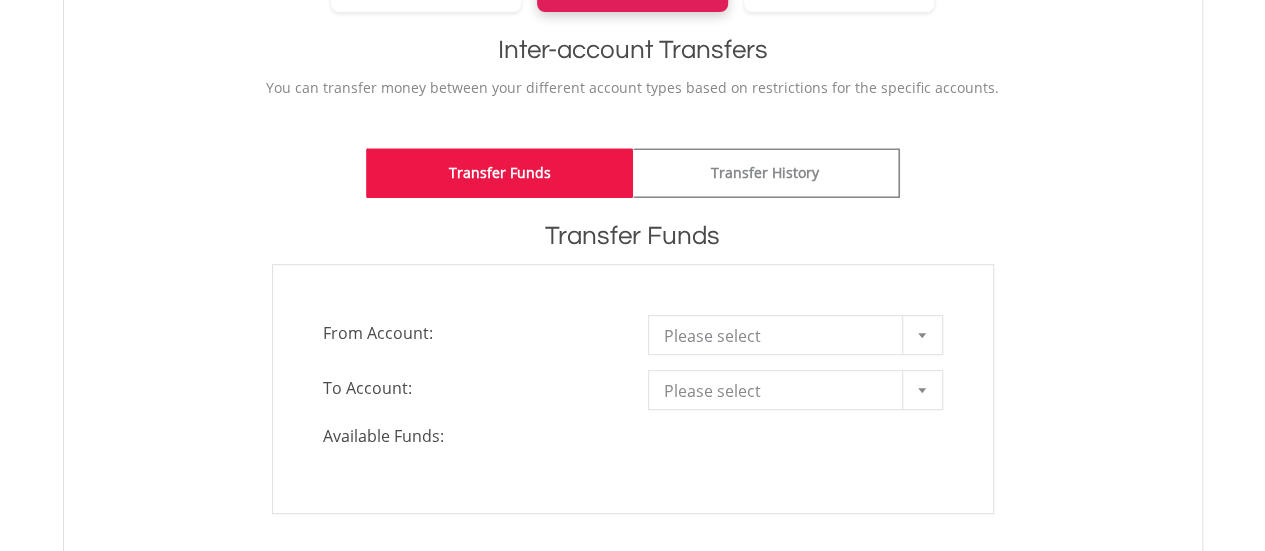 click at bounding box center (922, 335) 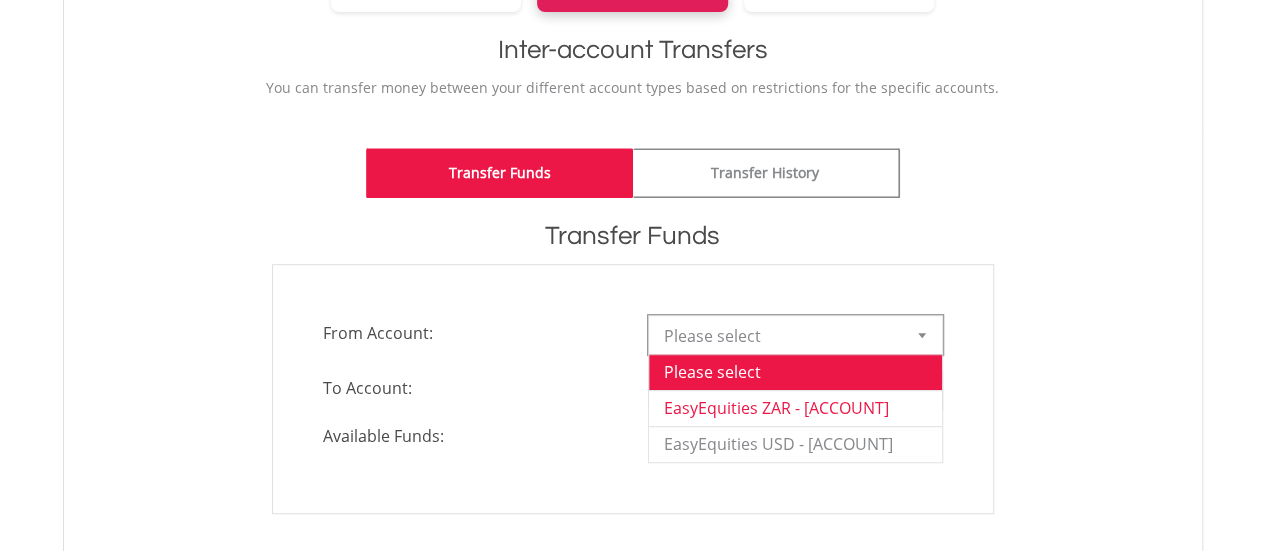 click on "EasyEquities ZAR - 11676451" at bounding box center (795, 408) 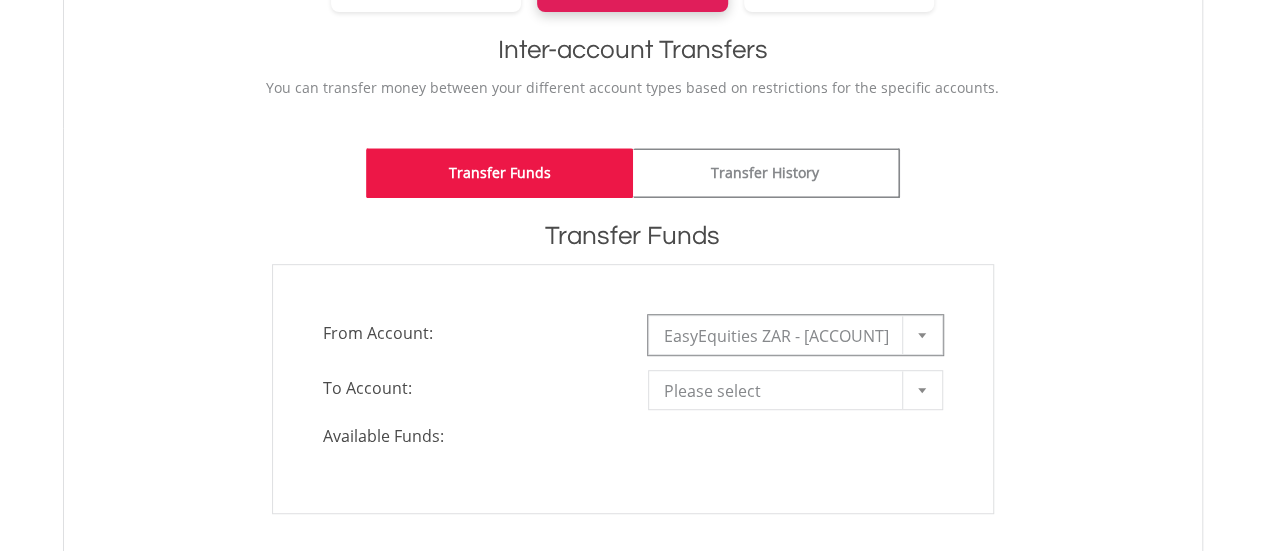 click at bounding box center [922, 390] 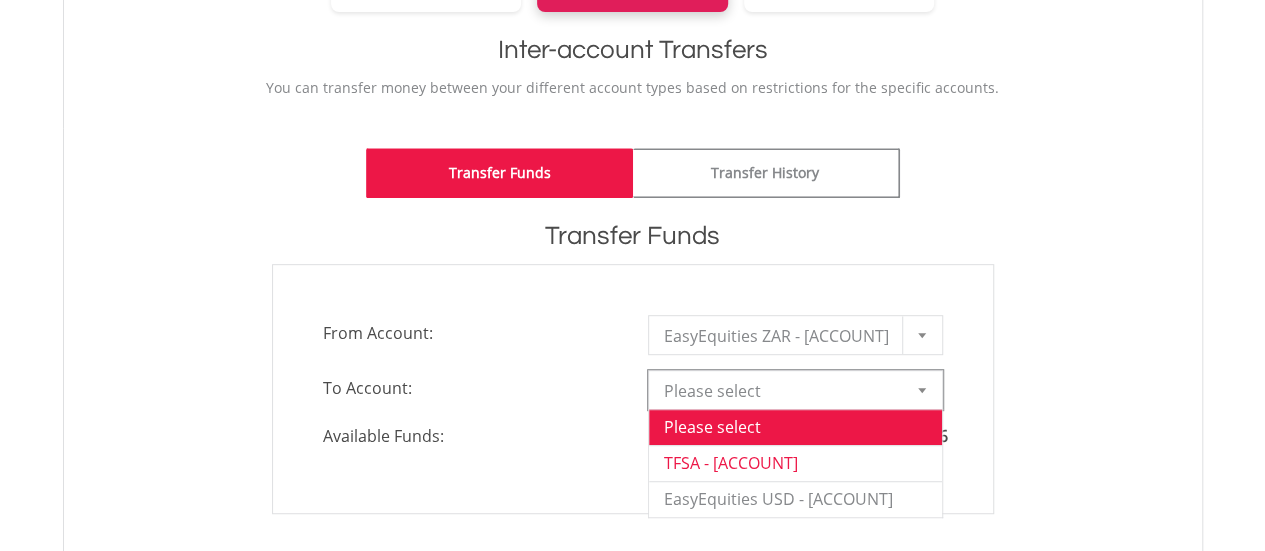 click on "TFSA - 11676452" at bounding box center [795, 463] 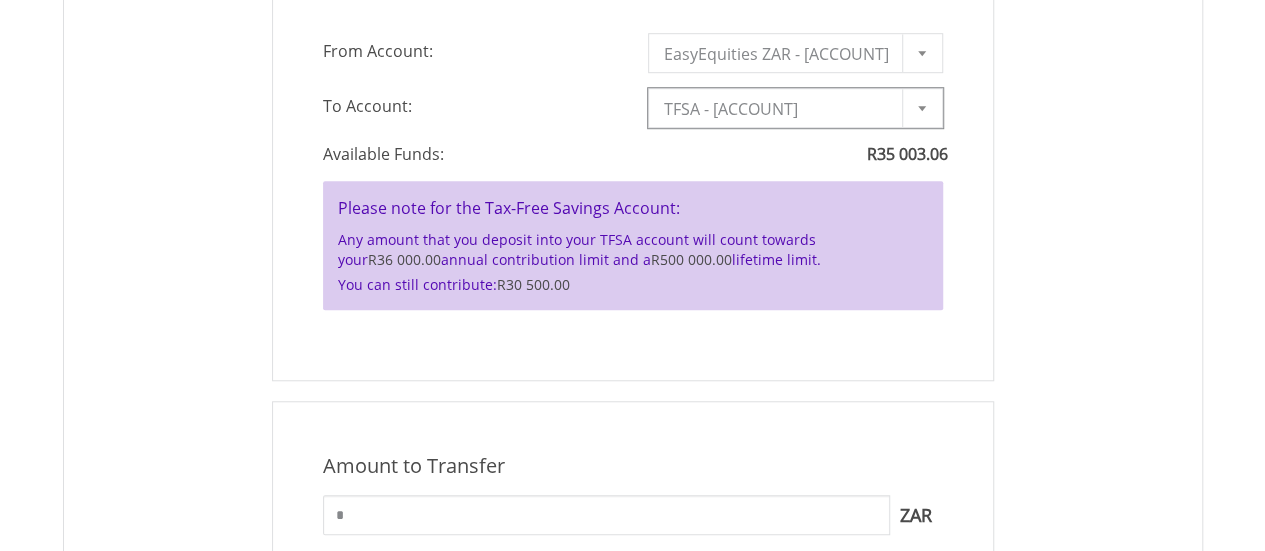 scroll, scrollTop: 700, scrollLeft: 0, axis: vertical 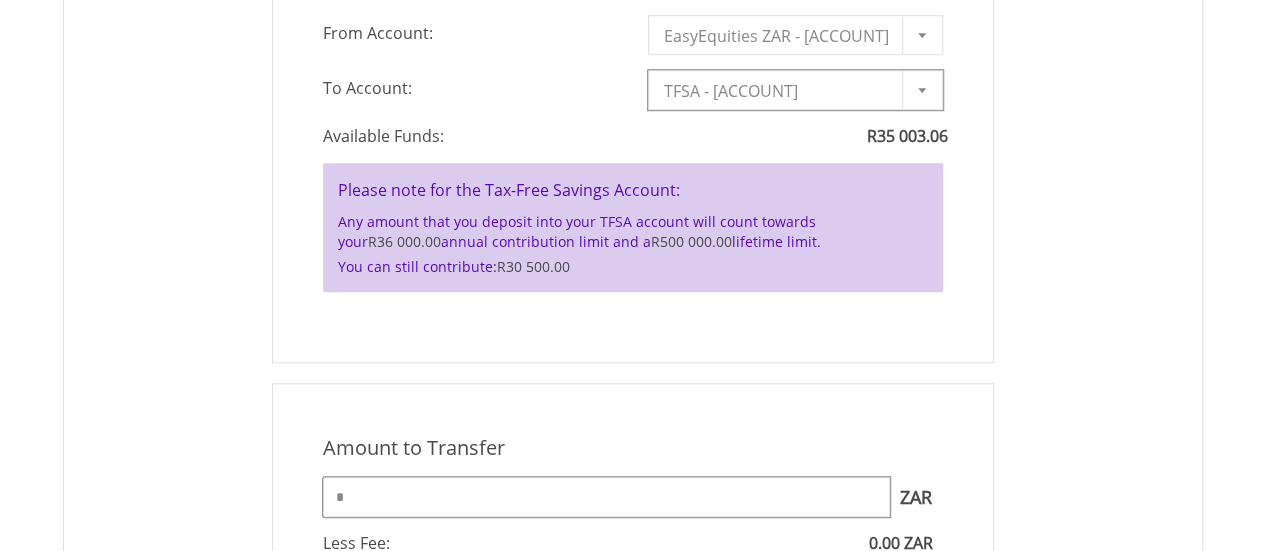 click on "*" at bounding box center (606, 497) 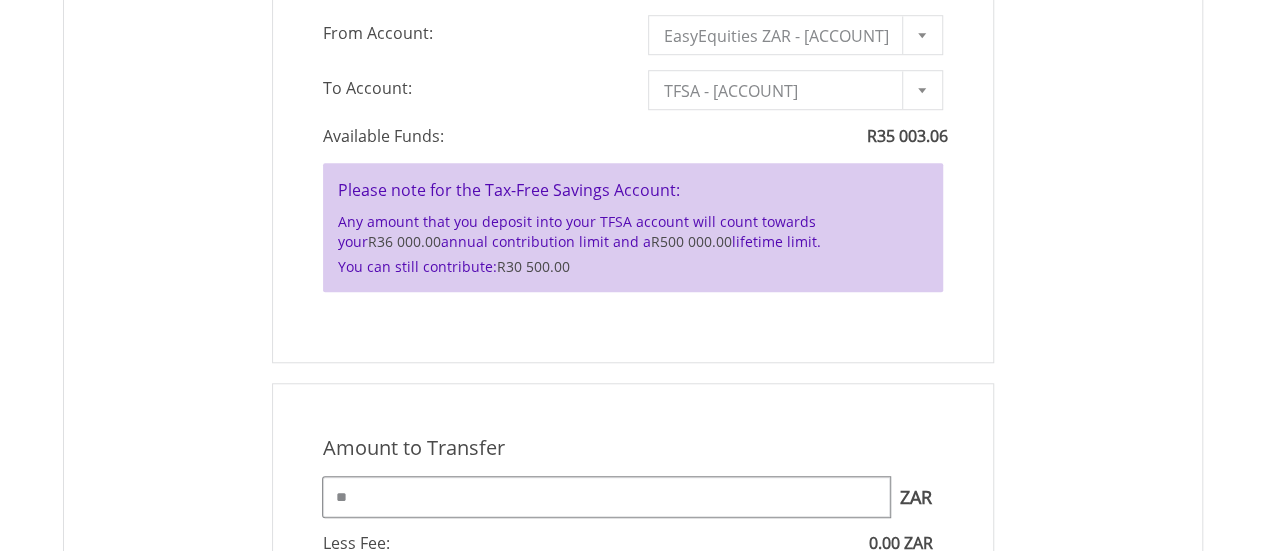 type on "*" 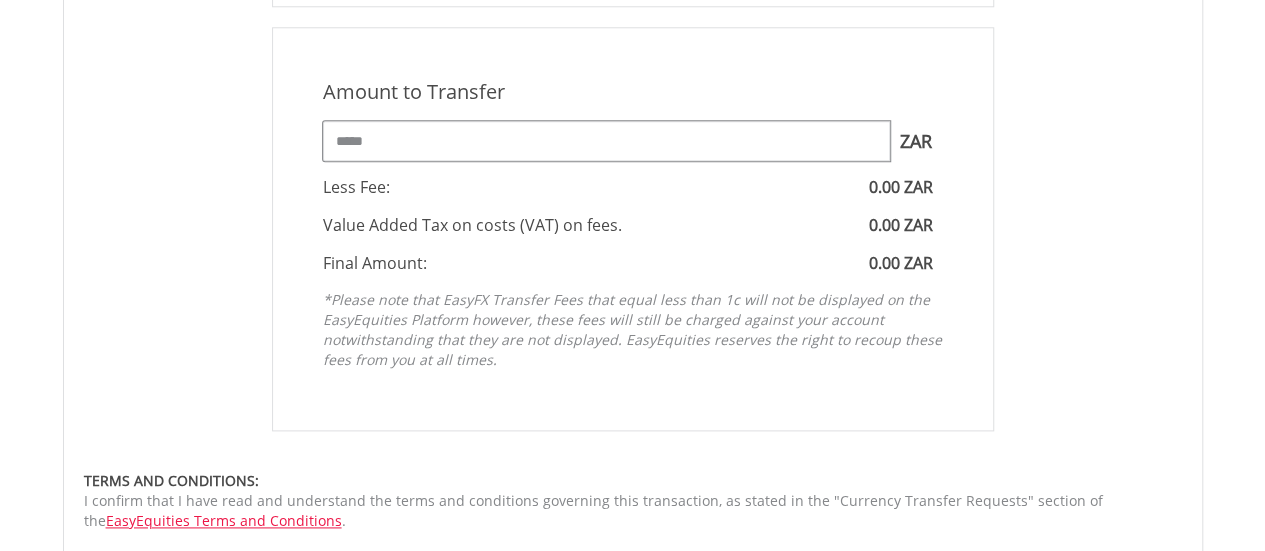 scroll, scrollTop: 1100, scrollLeft: 0, axis: vertical 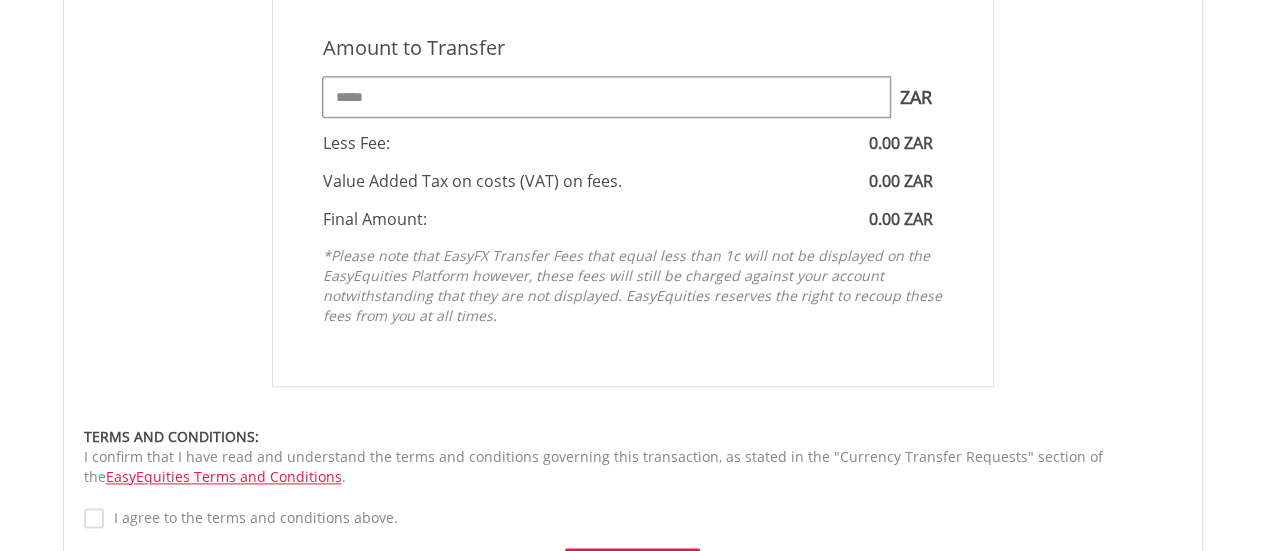 type on "*****" 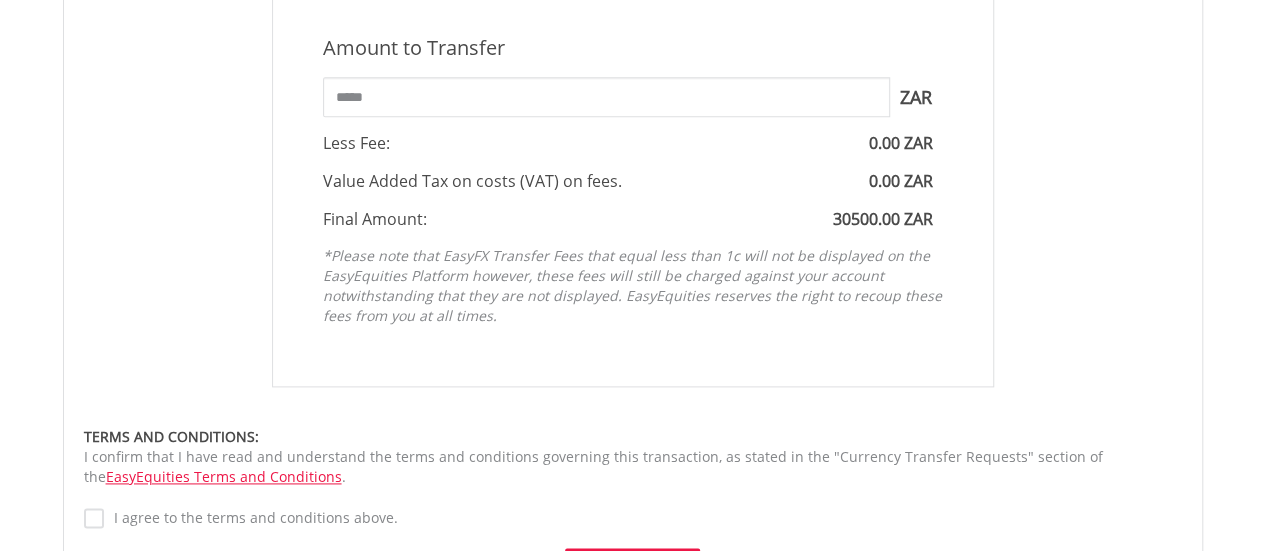 click on "I agree to the terms and conditions above." at bounding box center [251, 518] 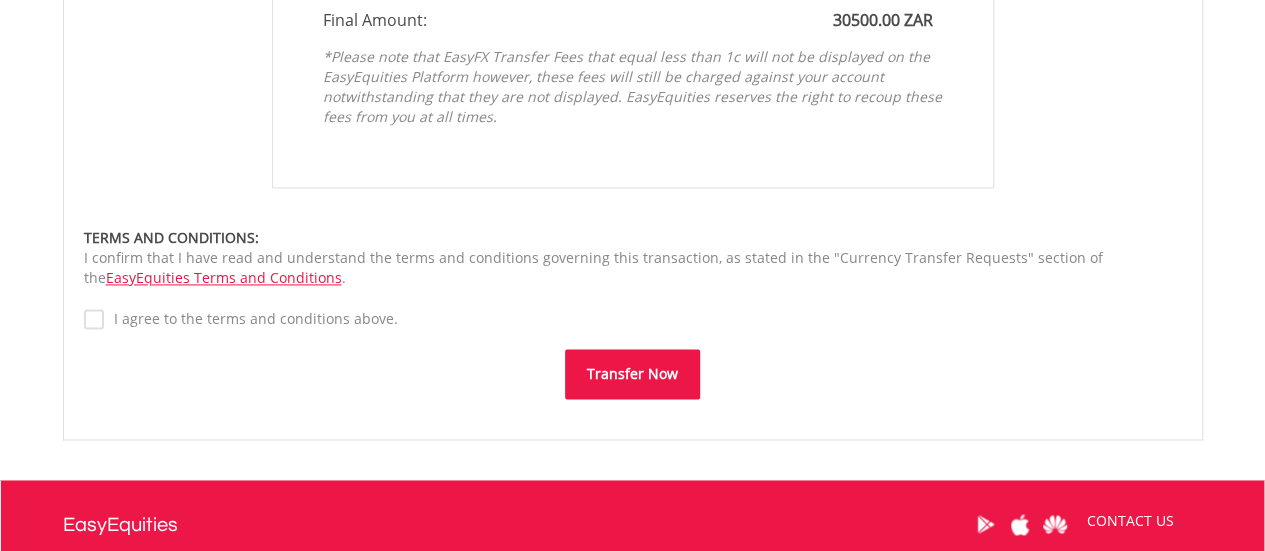 scroll, scrollTop: 1300, scrollLeft: 0, axis: vertical 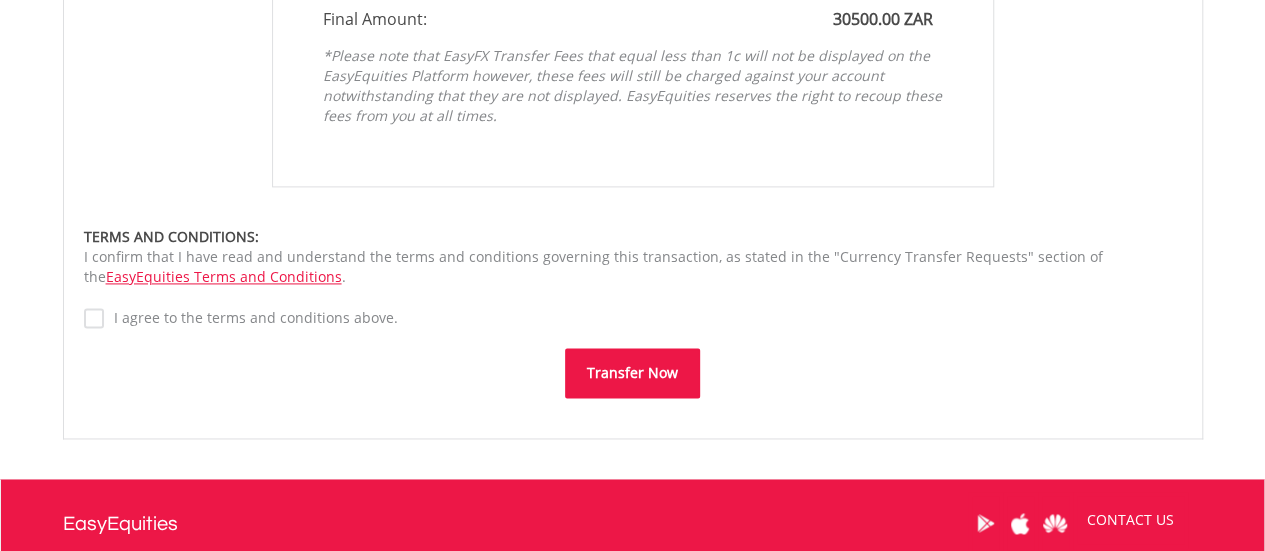click on "Transfer Now" at bounding box center (632, 373) 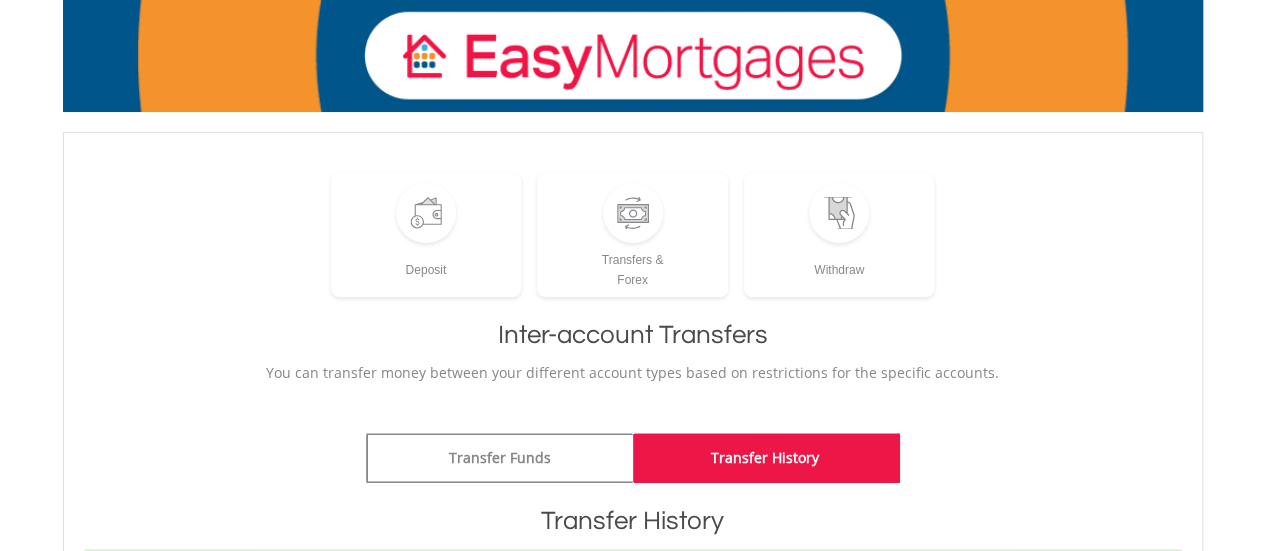 scroll, scrollTop: 0, scrollLeft: 0, axis: both 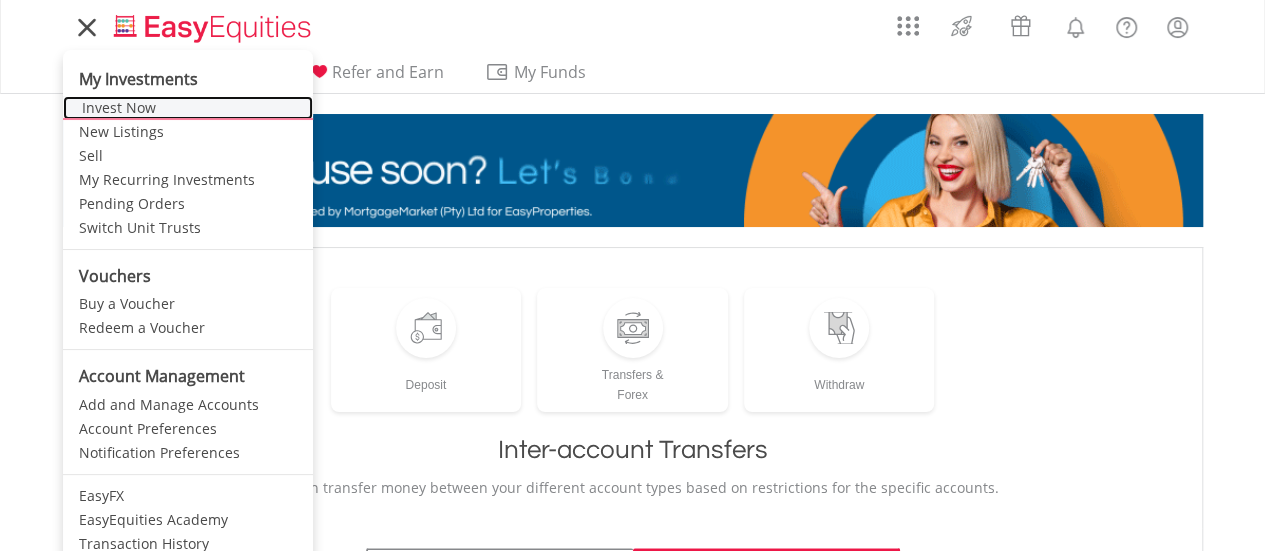 click on "Invest Now" at bounding box center [188, 108] 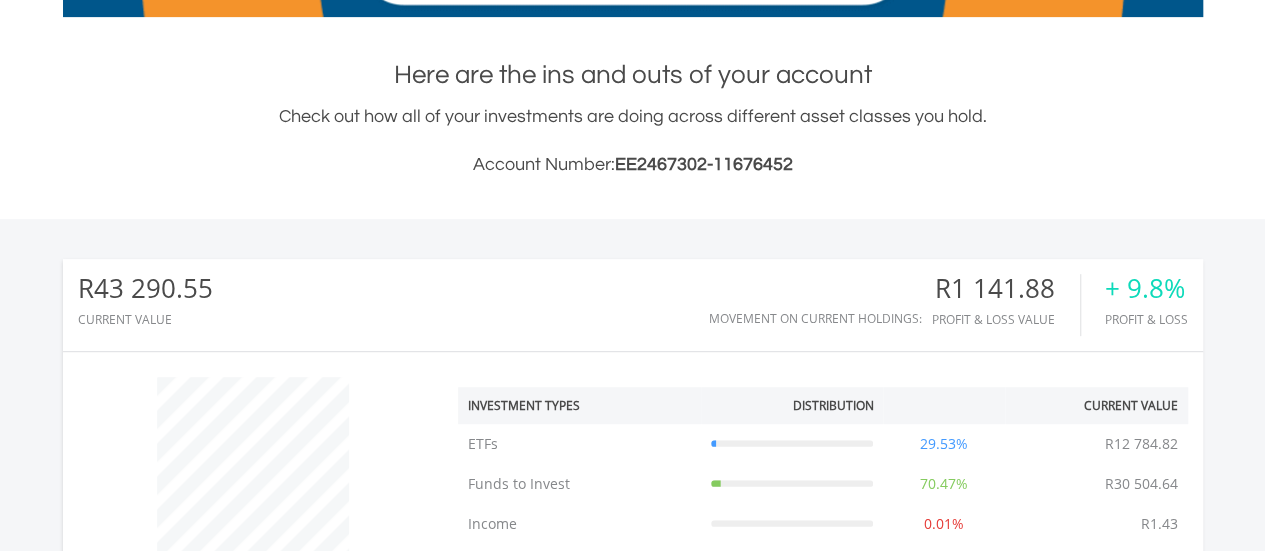scroll, scrollTop: 600, scrollLeft: 0, axis: vertical 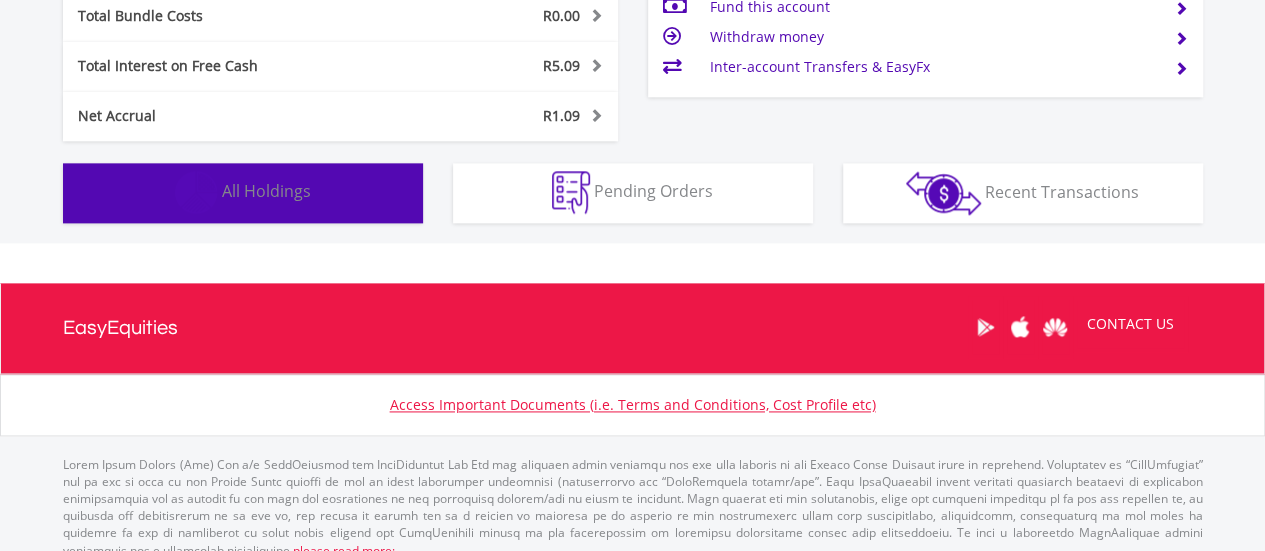 click on "Holdings
All Holdings" at bounding box center (243, 193) 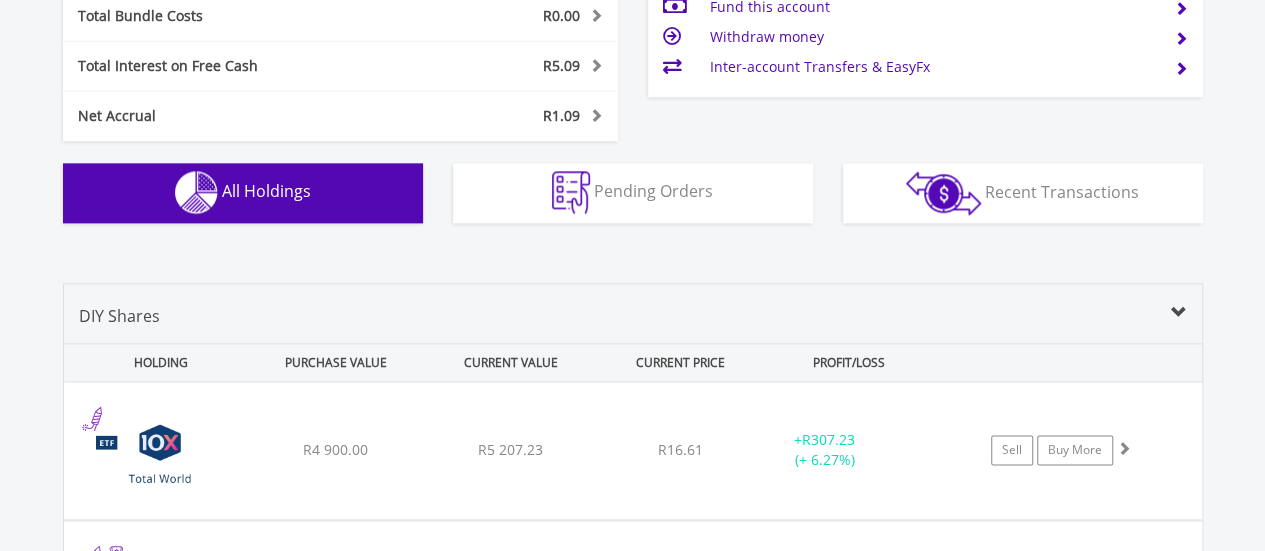 scroll, scrollTop: 1482, scrollLeft: 0, axis: vertical 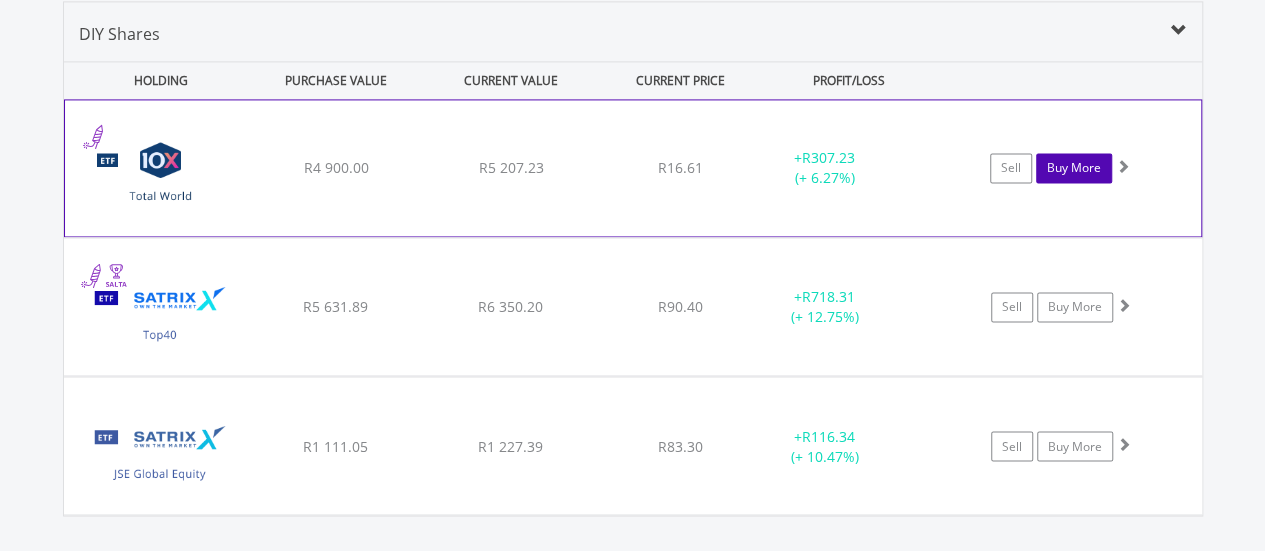 click on "Buy More" at bounding box center (1074, 168) 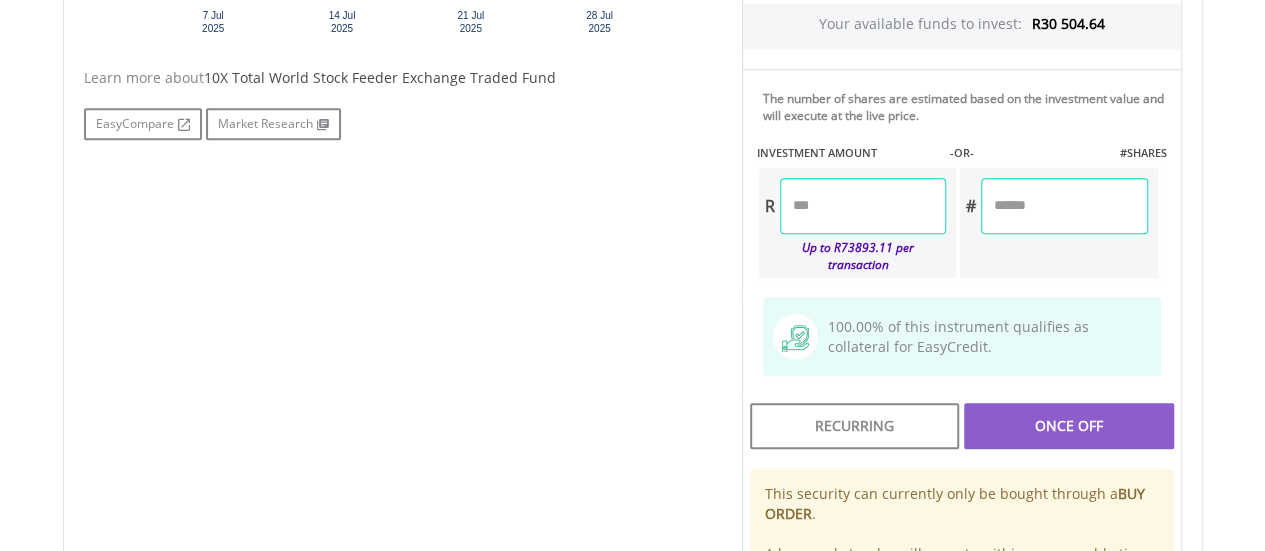 scroll, scrollTop: 900, scrollLeft: 0, axis: vertical 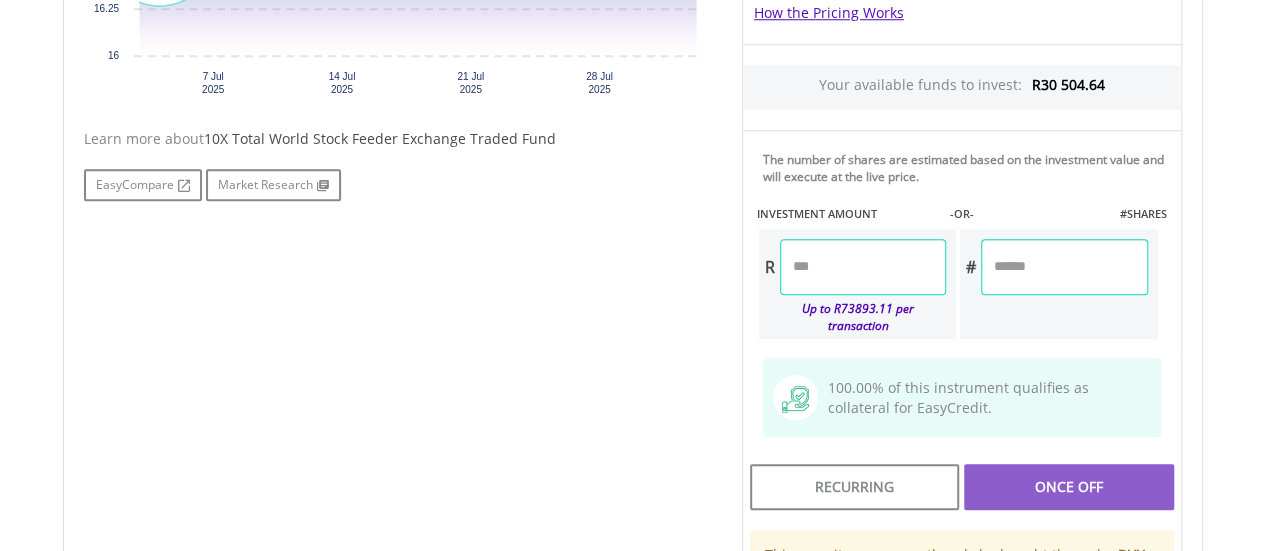 click at bounding box center (863, 267) 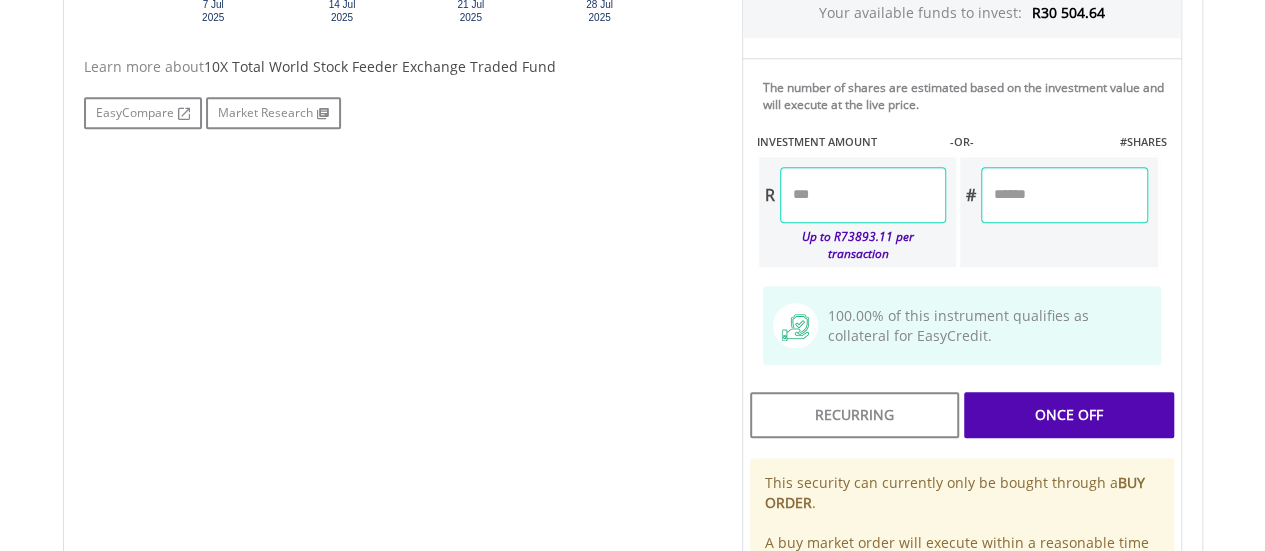 scroll, scrollTop: 1000, scrollLeft: 0, axis: vertical 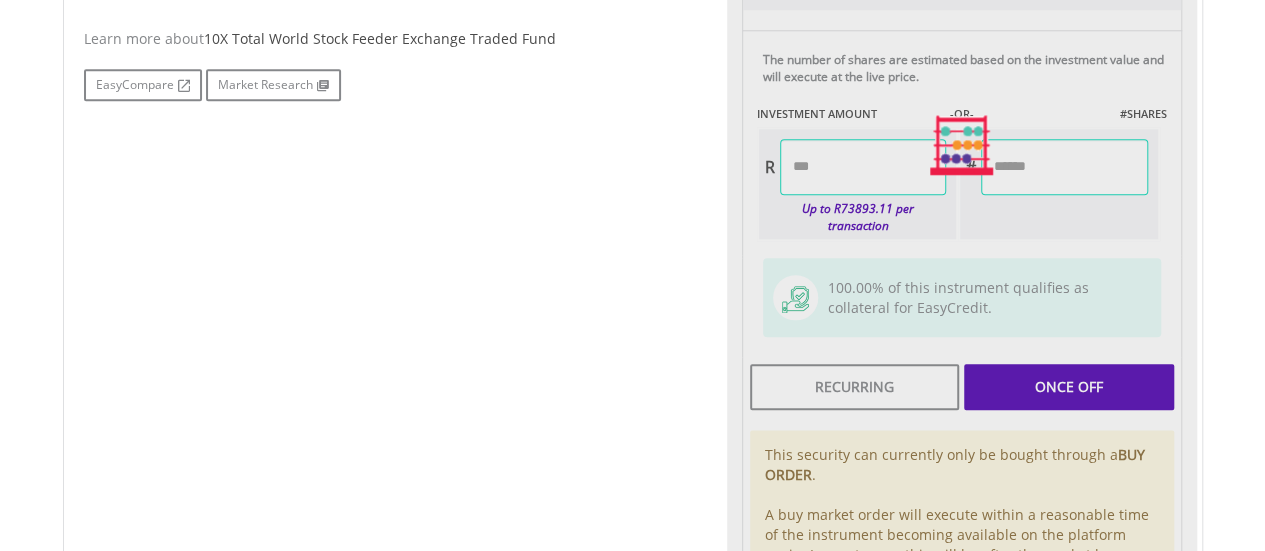 click on "Last Updated Price:
15-min. Delay*
Price Update Cost:
0
Credits
Market Closed
SELLING AT (BID)
BUYING AT                     (ASK)
LAST PRICE
R16.42
R16.67
R16.61
0
Buy EasyCredits" at bounding box center [962, 145] 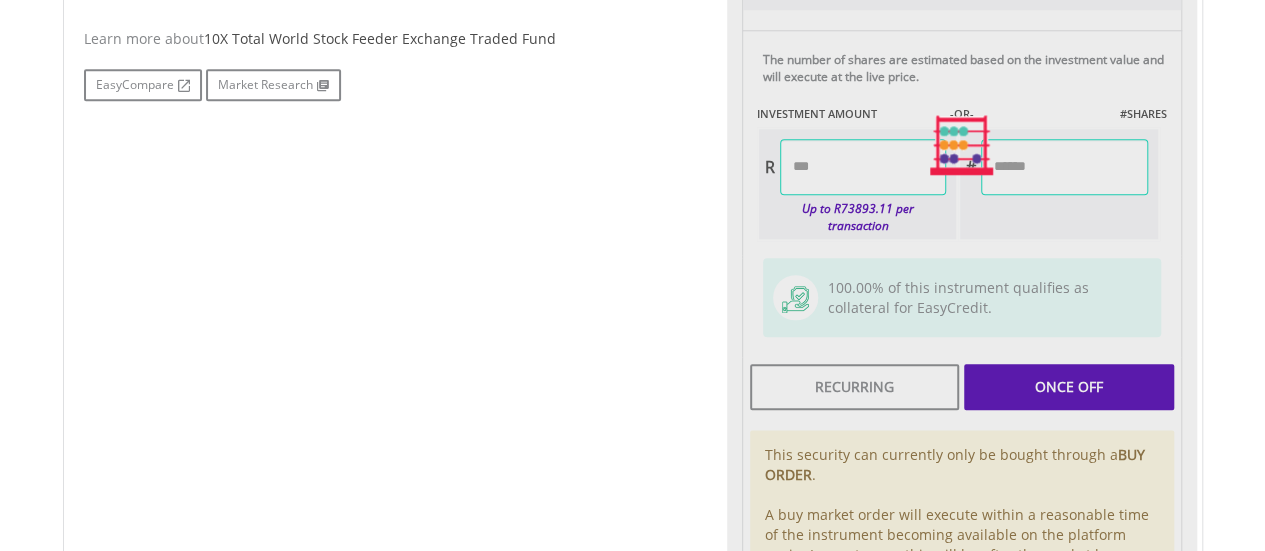 type on "********" 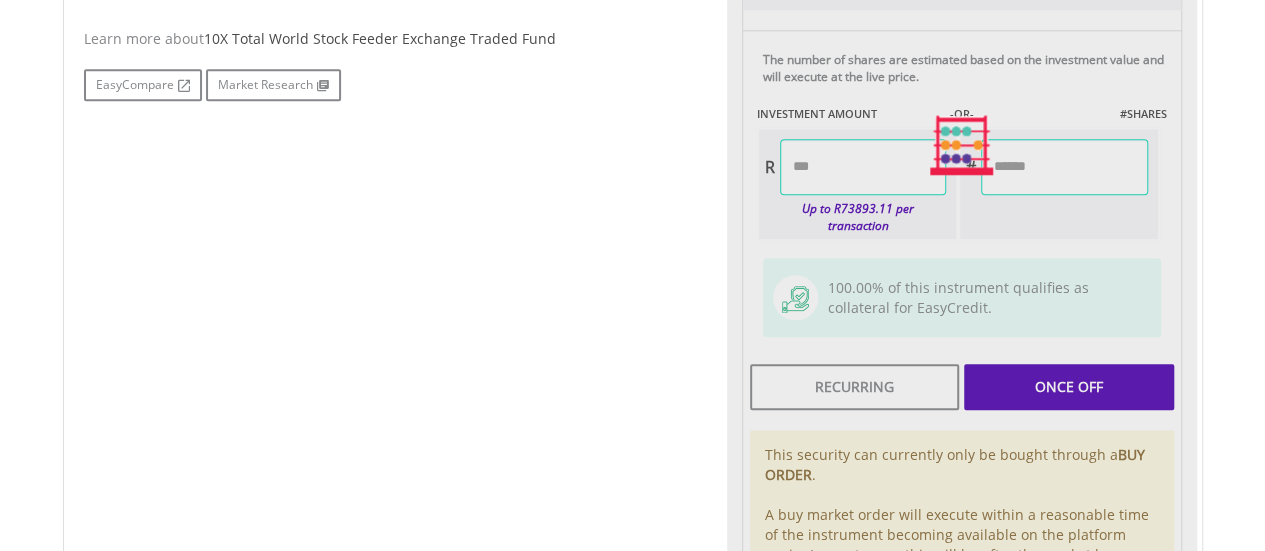 type on "********" 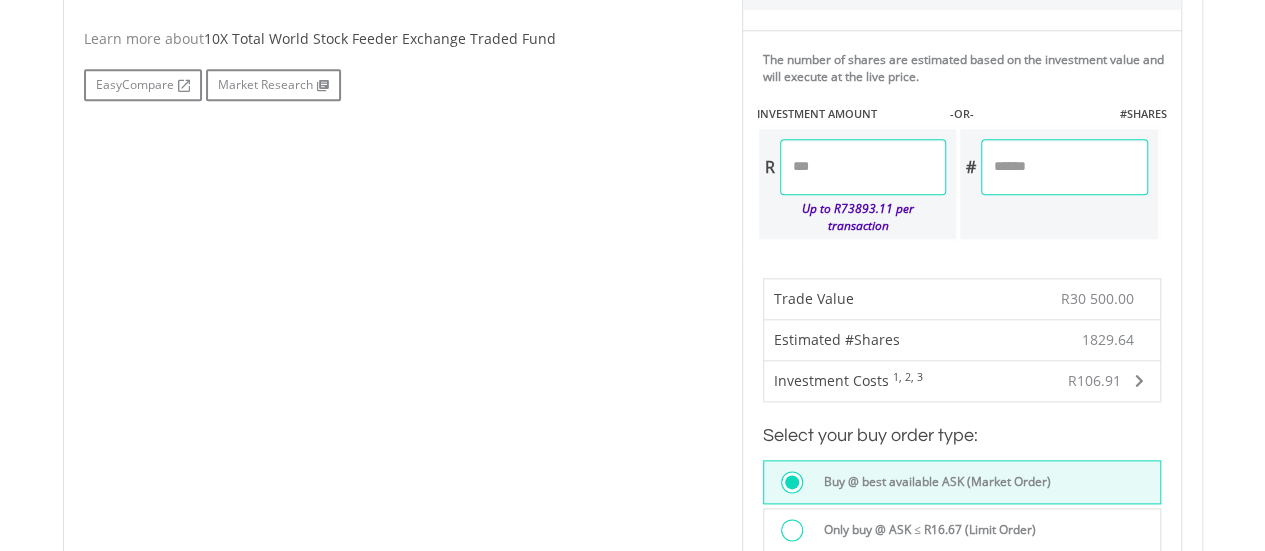 click at bounding box center (792, 530) 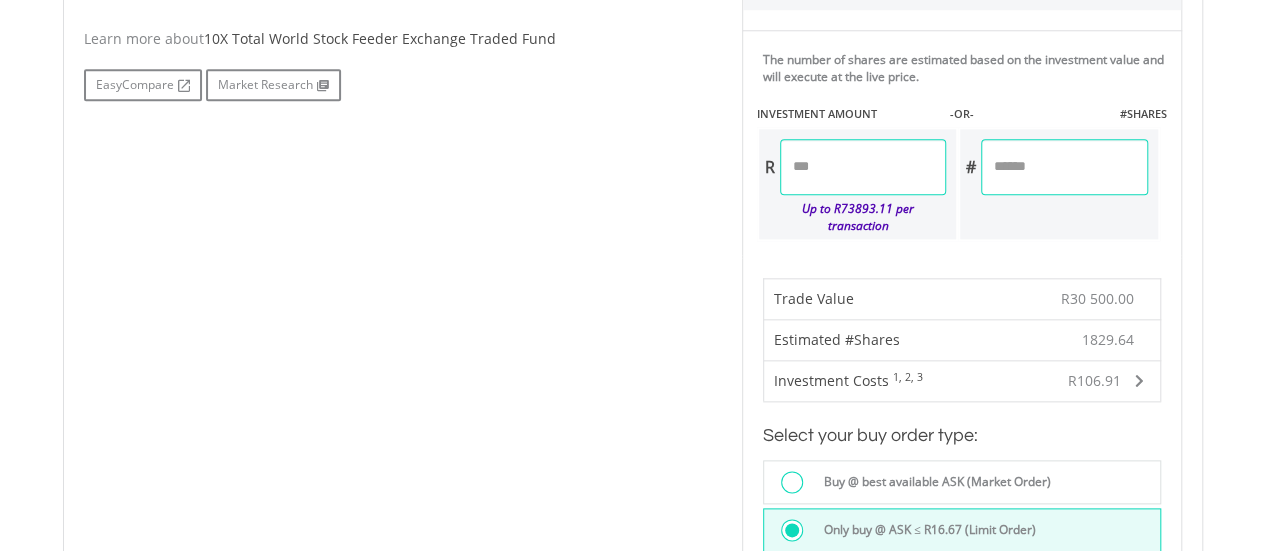scroll, scrollTop: 1100, scrollLeft: 0, axis: vertical 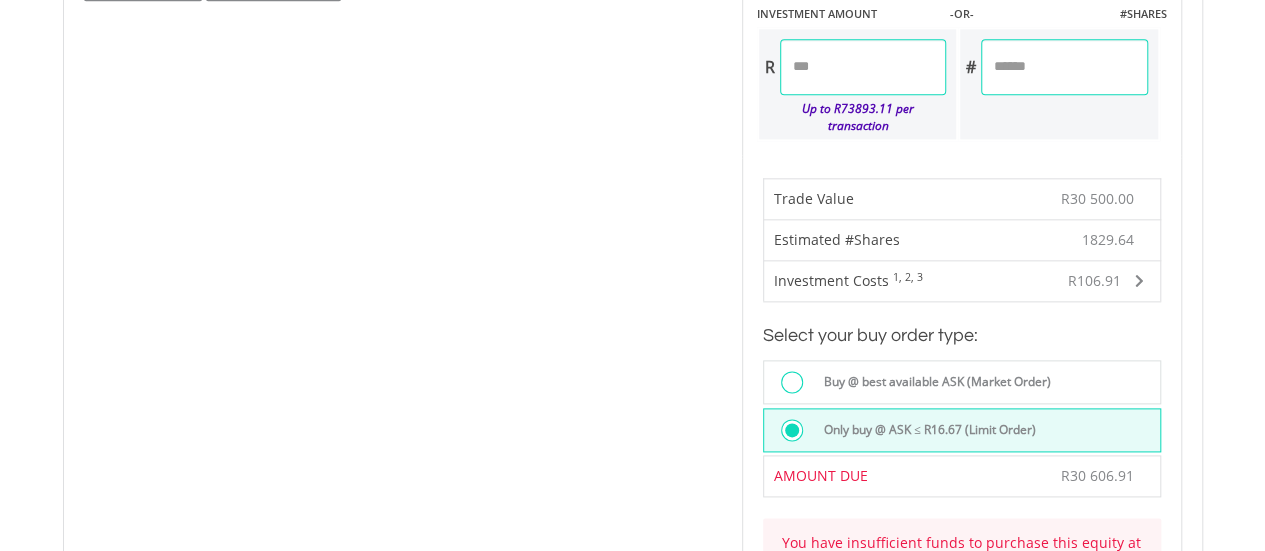 click on "********" at bounding box center [863, 67] 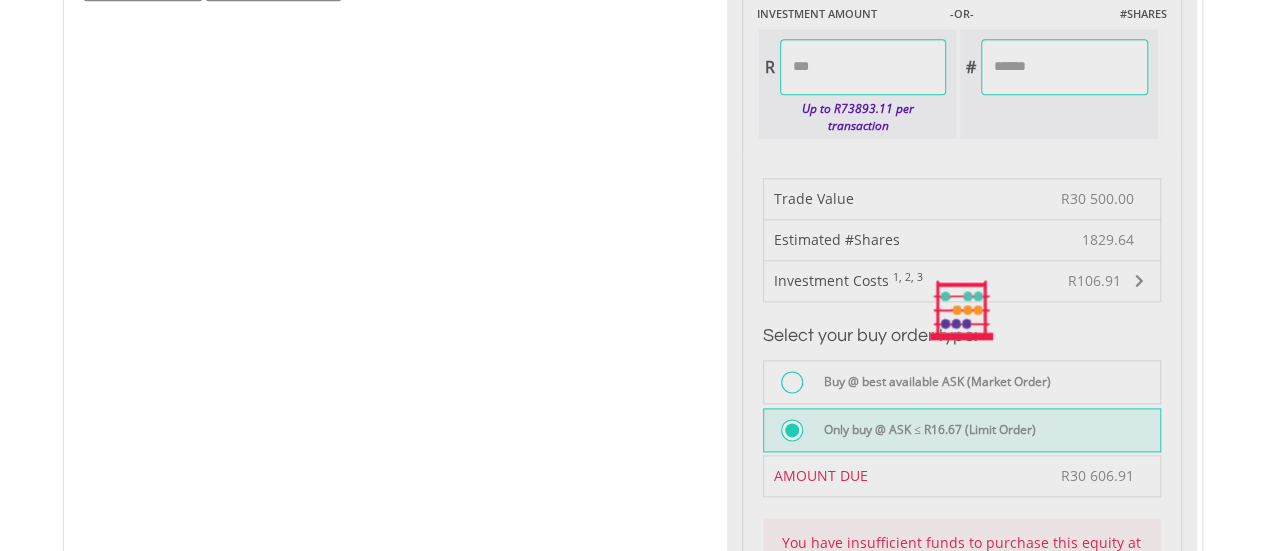 click on "Last Updated Price:
15-min. Delay*
Price Update Cost:
0
Credits
Market Closed
SELLING AT (BID)
BUYING AT                     (ASK)
LAST PRICE
R16.42
R16.67
R16.61
0
Buy EasyCredits" at bounding box center [962, 310] 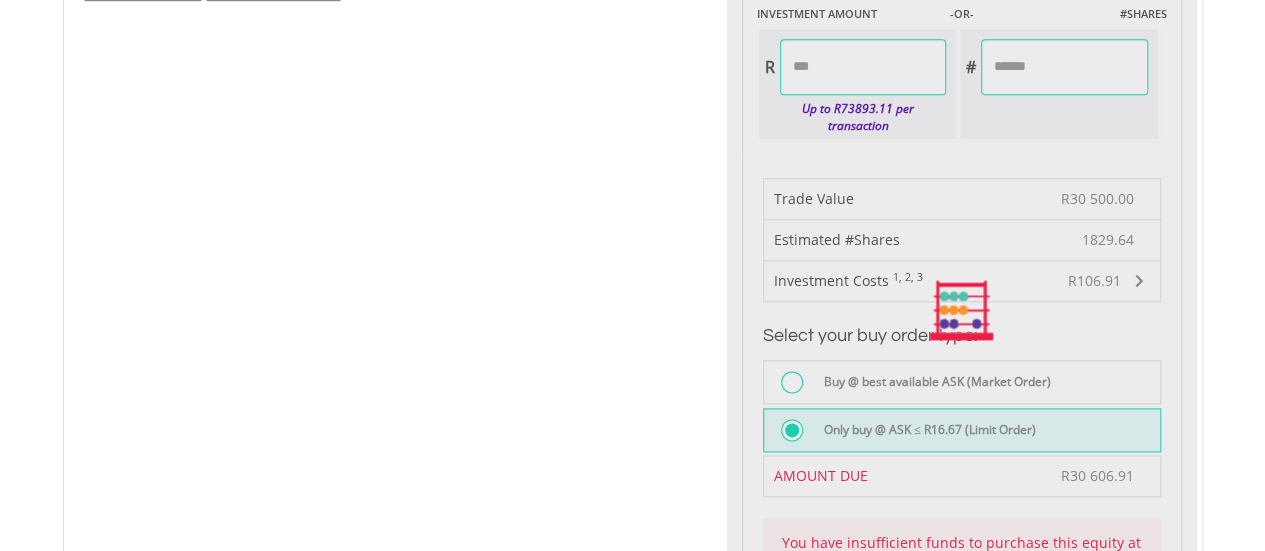 type on "*********" 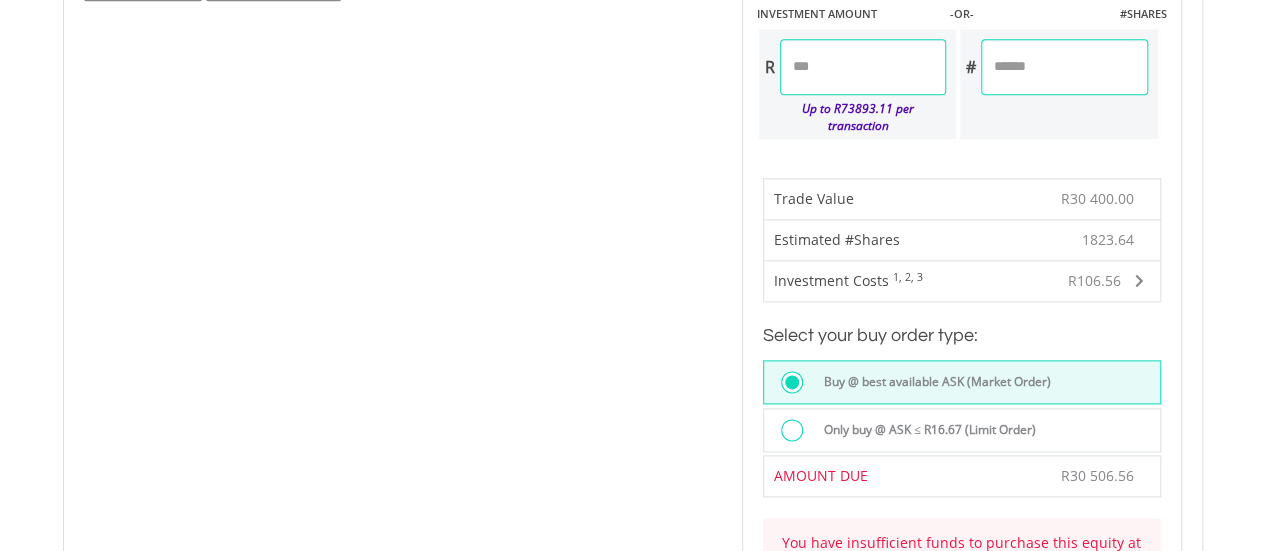 click at bounding box center (797, 432) 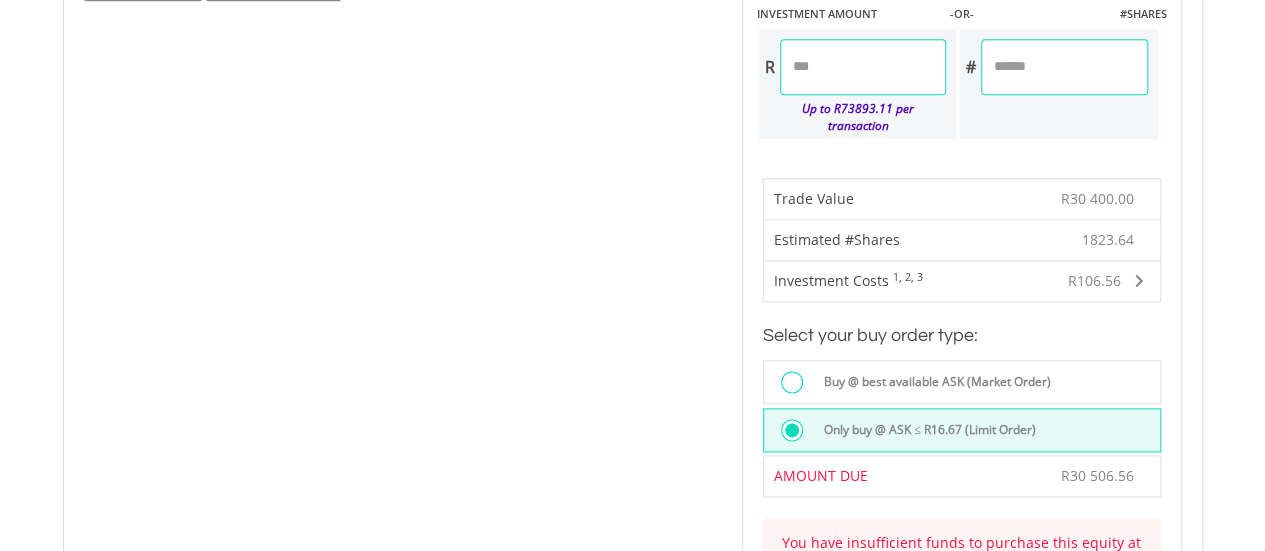 drag, startPoint x: 814, startPoint y: 65, endPoint x: 835, endPoint y: 53, distance: 24.186773 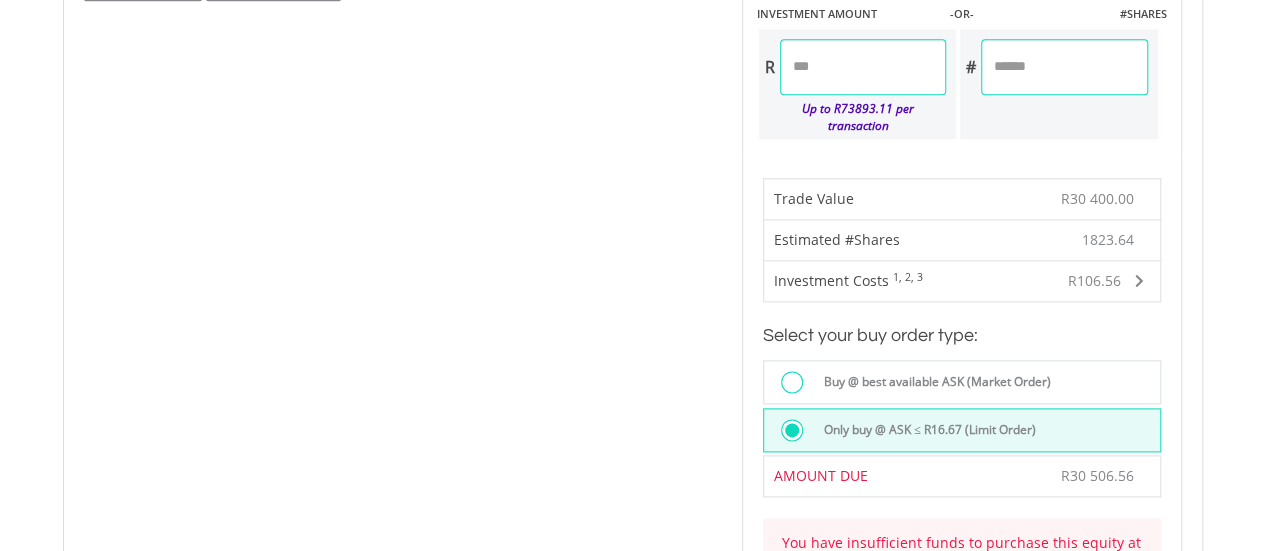 type on "********" 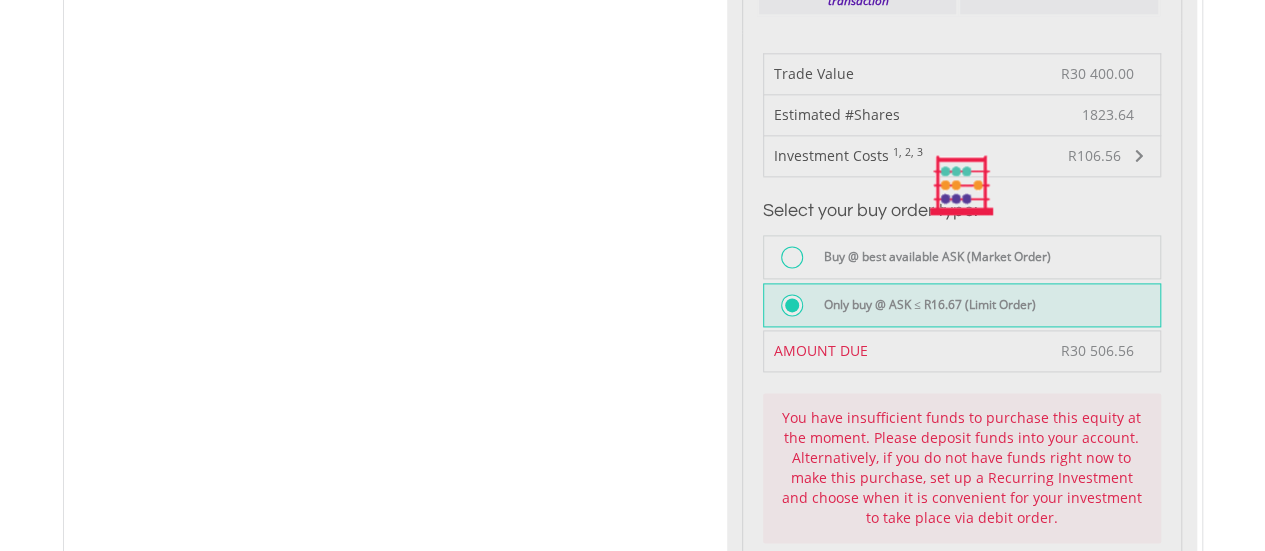 scroll, scrollTop: 1300, scrollLeft: 0, axis: vertical 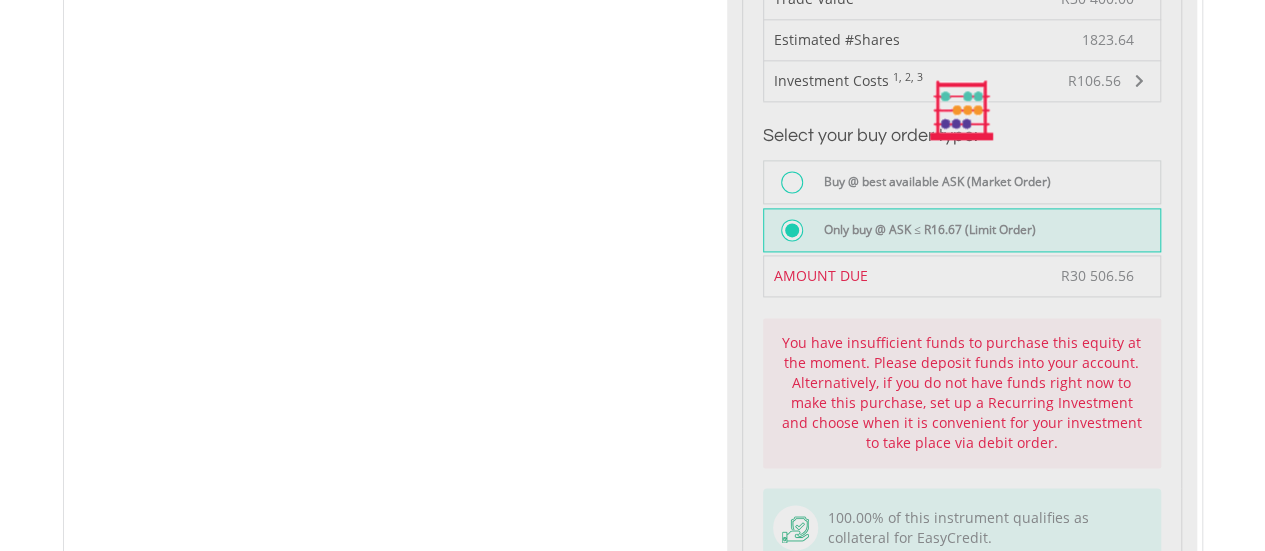 type on "*********" 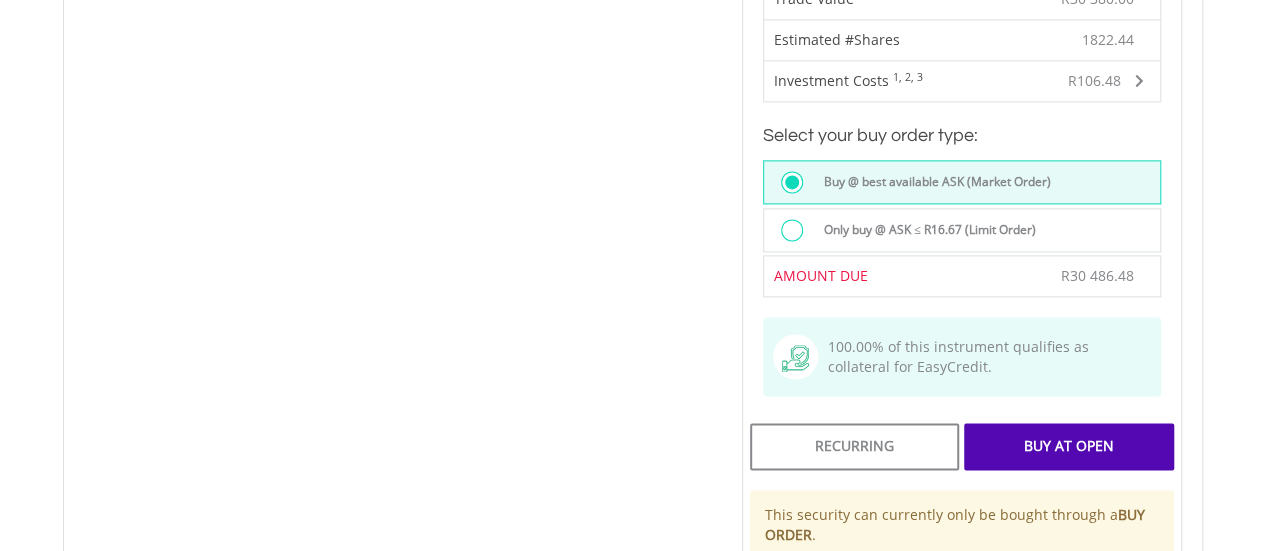 click at bounding box center [792, 230] 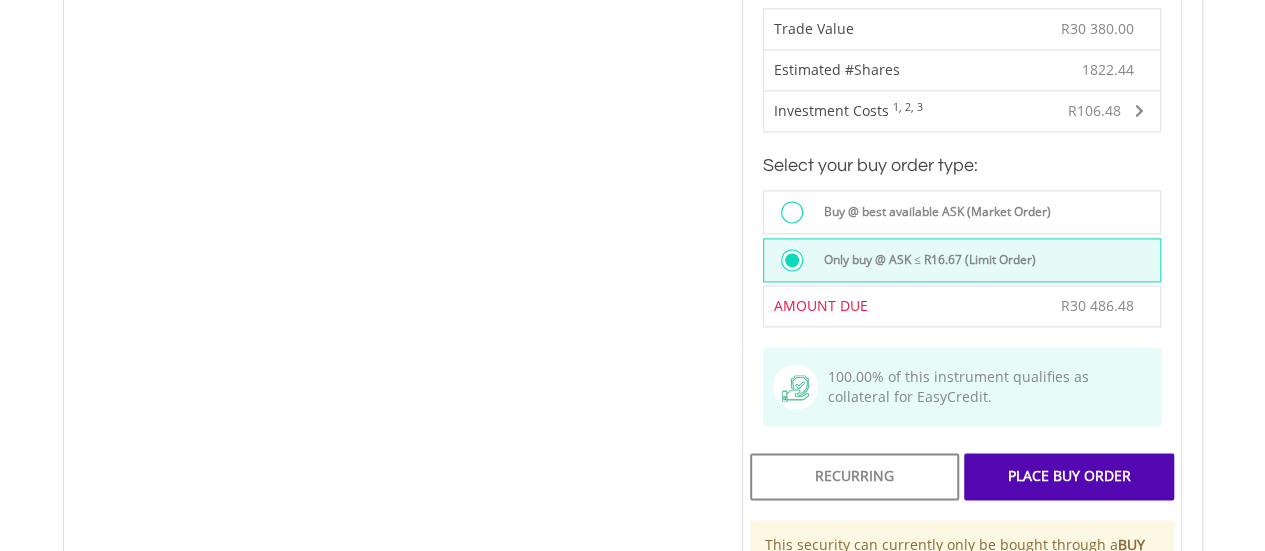 scroll, scrollTop: 1300, scrollLeft: 0, axis: vertical 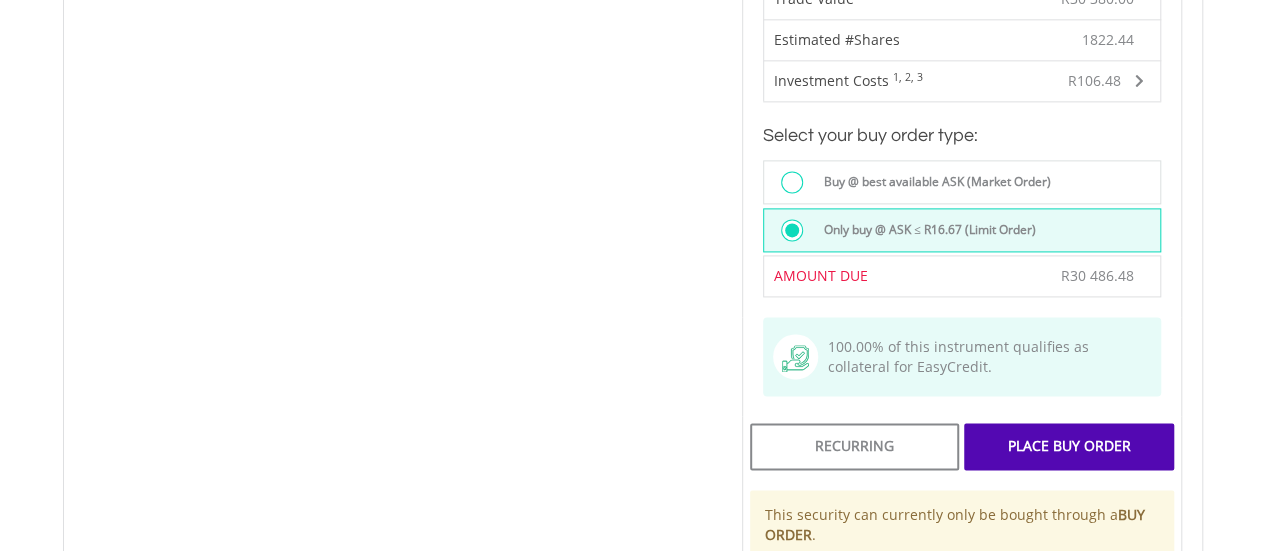 click on "Place Buy Order" at bounding box center (1068, 446) 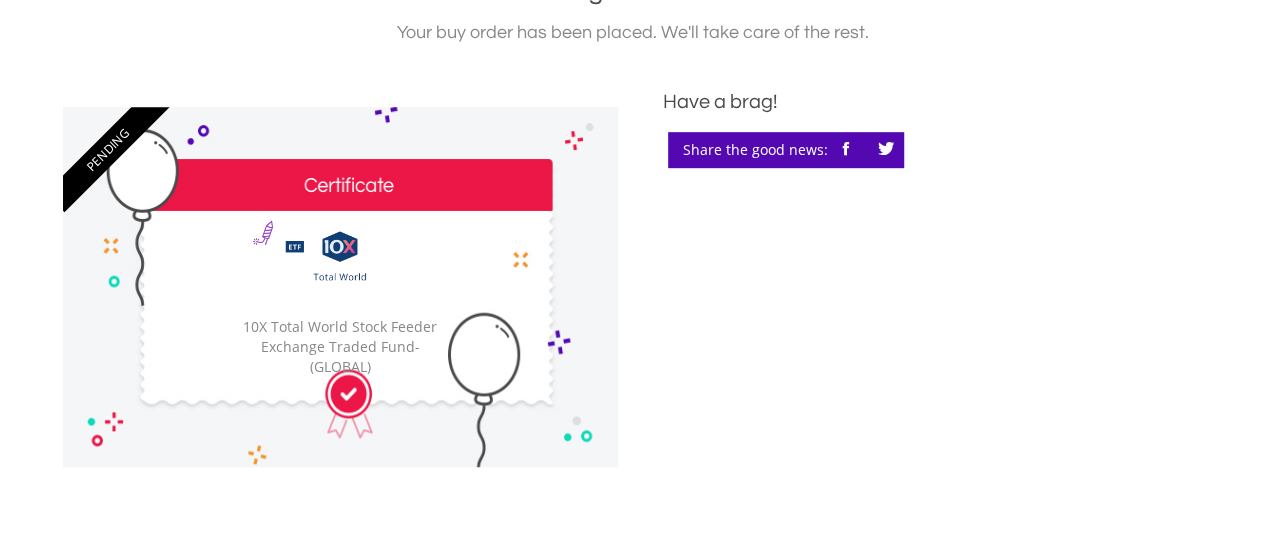 scroll, scrollTop: 500, scrollLeft: 0, axis: vertical 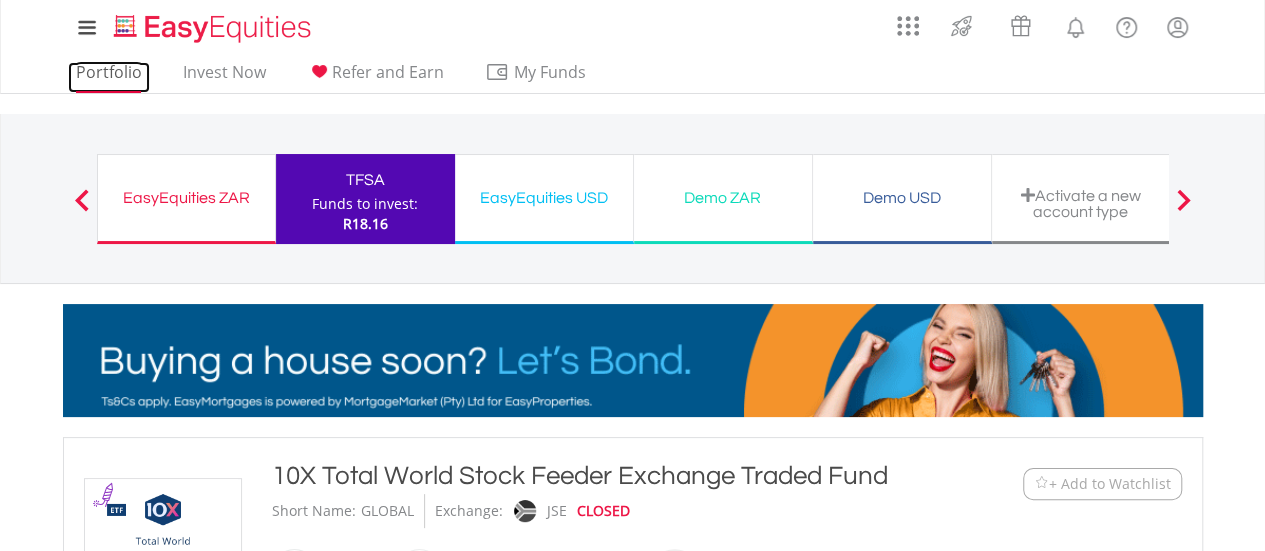 click on "Portfolio" at bounding box center (109, 77) 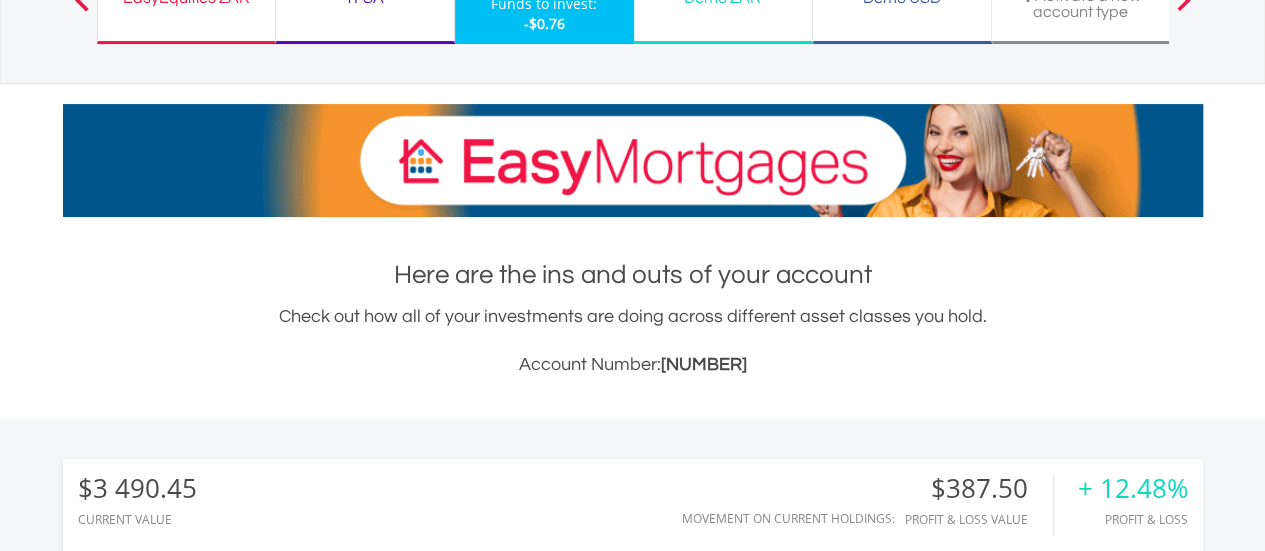 scroll, scrollTop: 400, scrollLeft: 0, axis: vertical 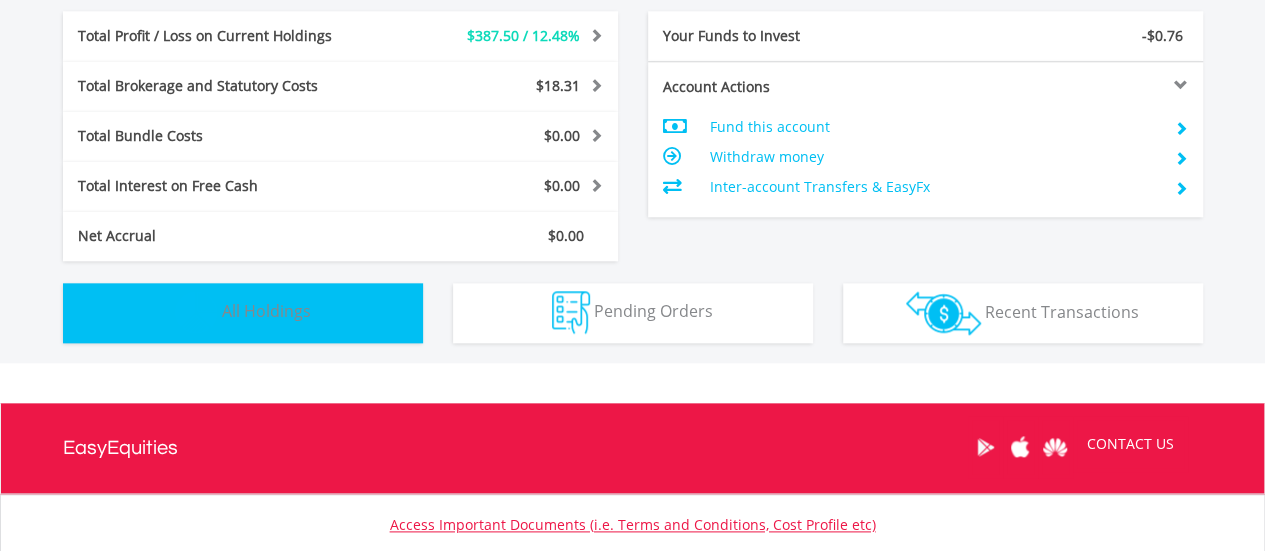 click on "Holdings
All Holdings" at bounding box center (243, 313) 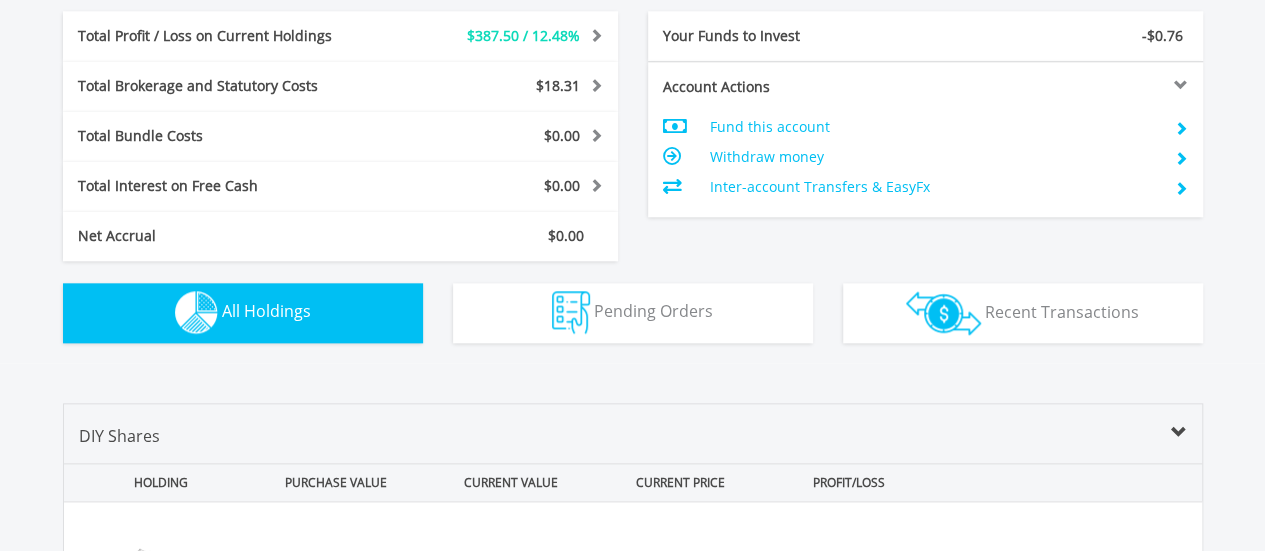 scroll, scrollTop: 1402, scrollLeft: 0, axis: vertical 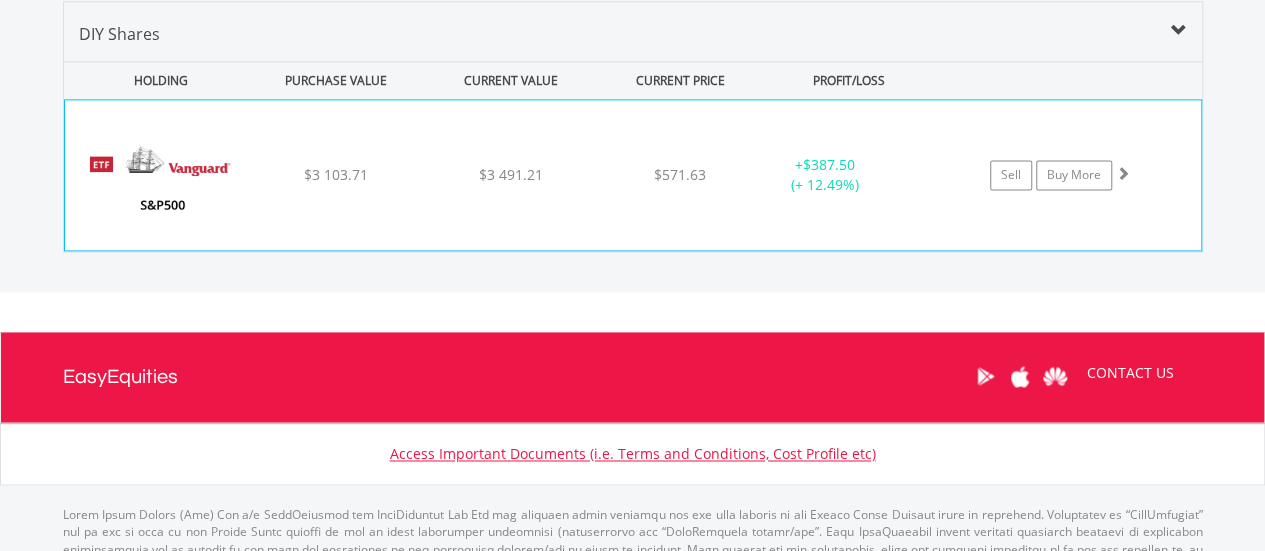 click at bounding box center (161, 185) 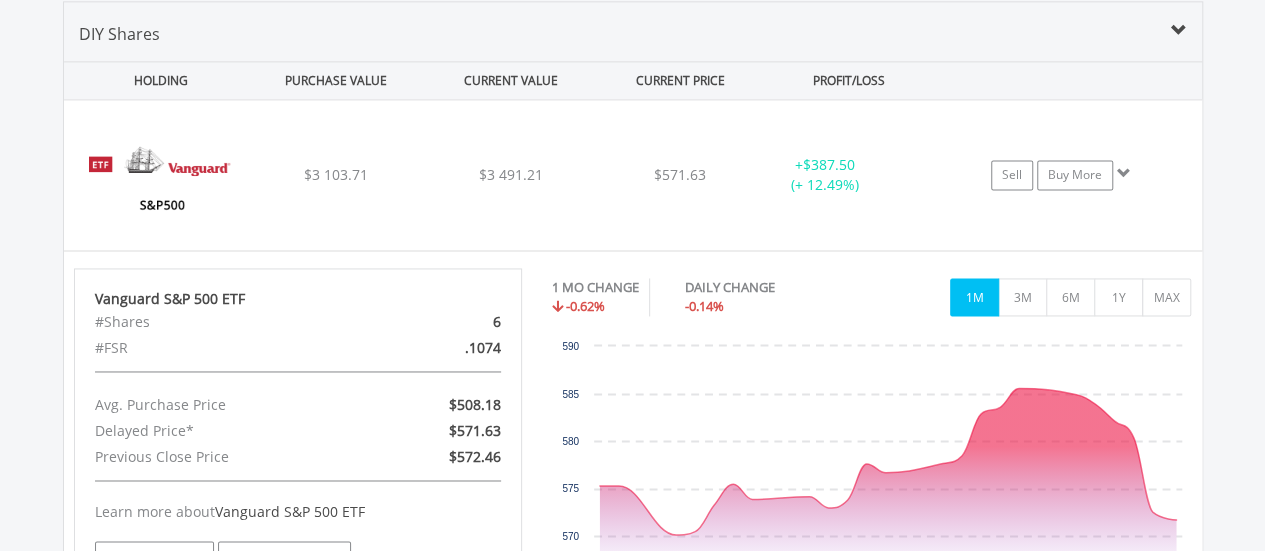 scroll, scrollTop: 1502, scrollLeft: 0, axis: vertical 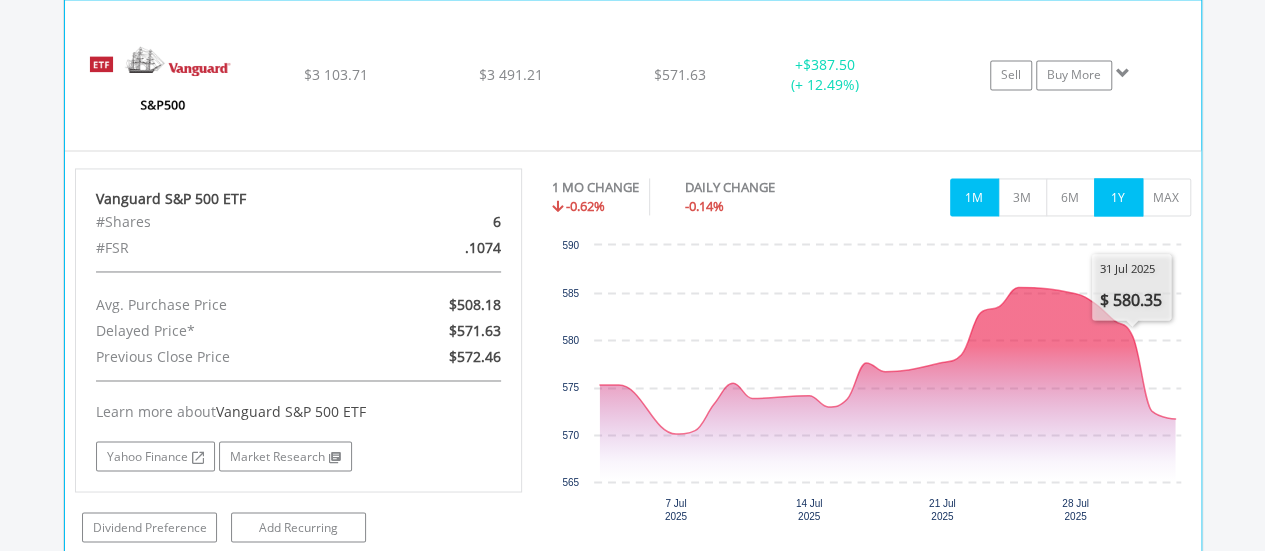 click on "1Y" at bounding box center (1118, 197) 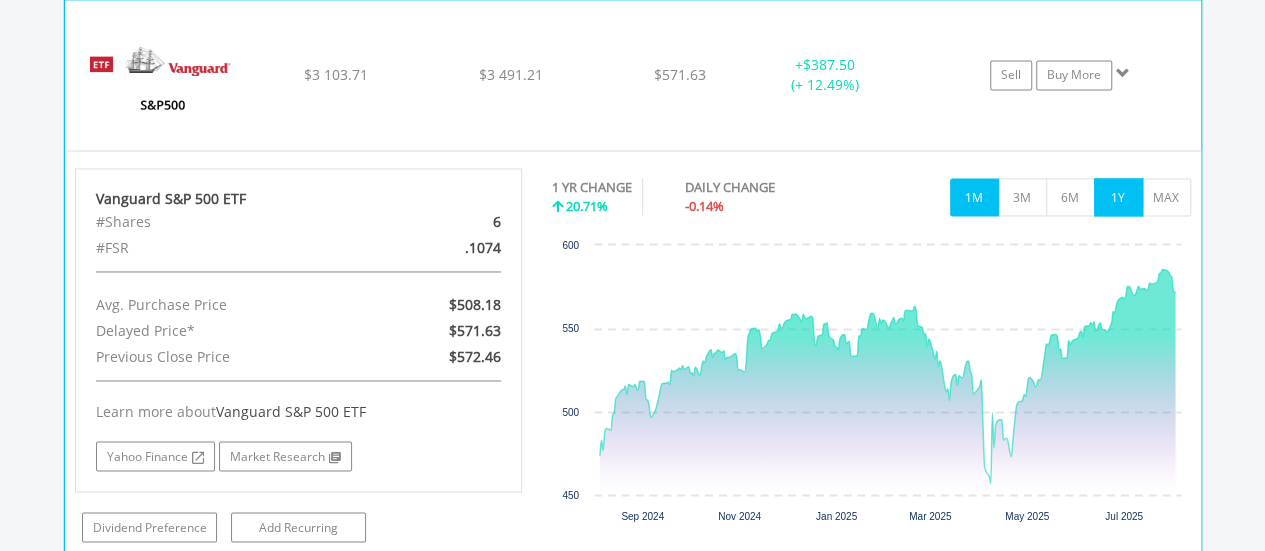 click on "1M" at bounding box center (974, 197) 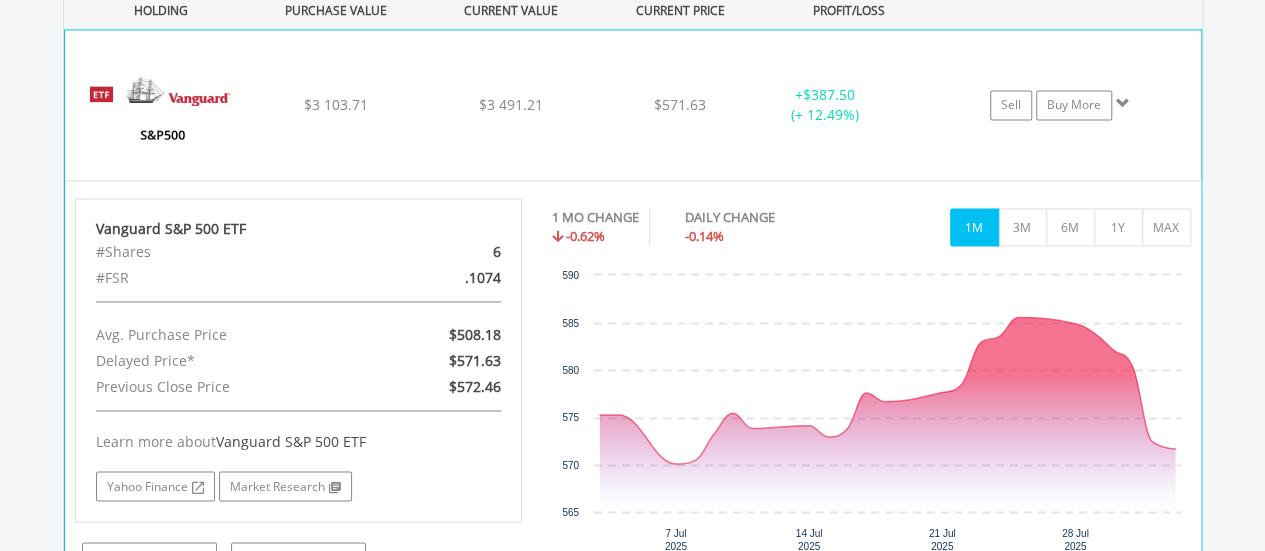 scroll, scrollTop: 1502, scrollLeft: 0, axis: vertical 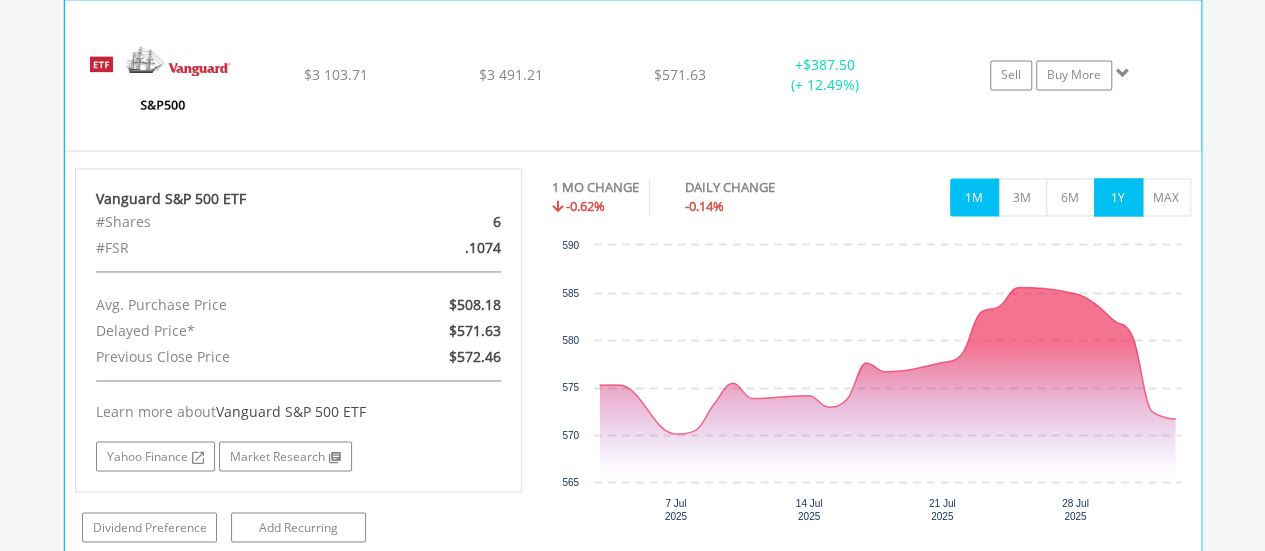 click on "1Y" at bounding box center (1118, 197) 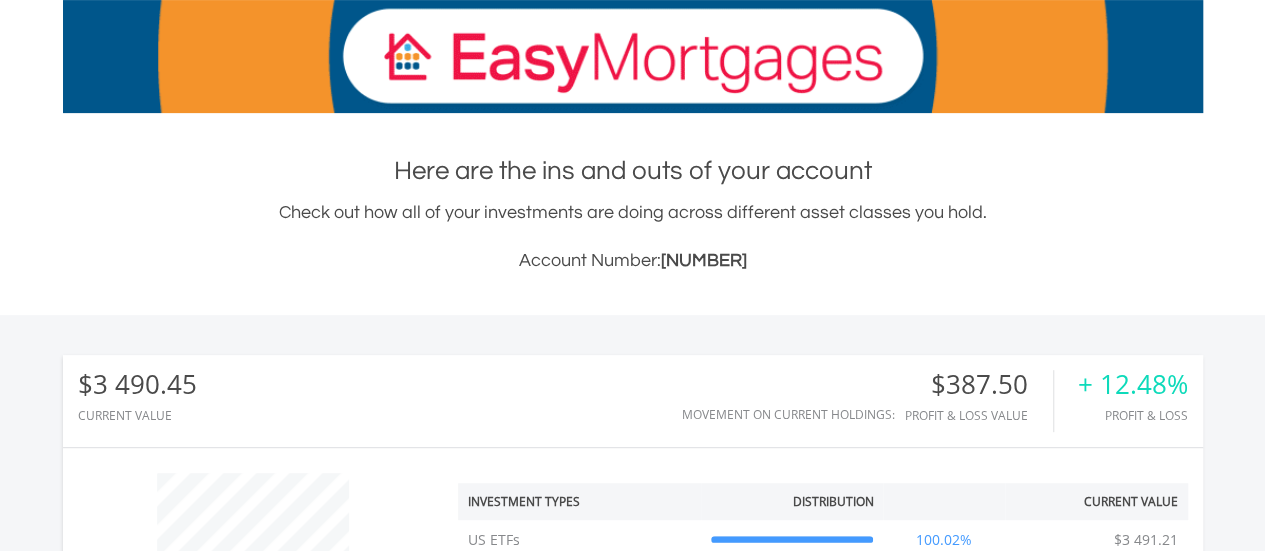 scroll, scrollTop: 502, scrollLeft: 0, axis: vertical 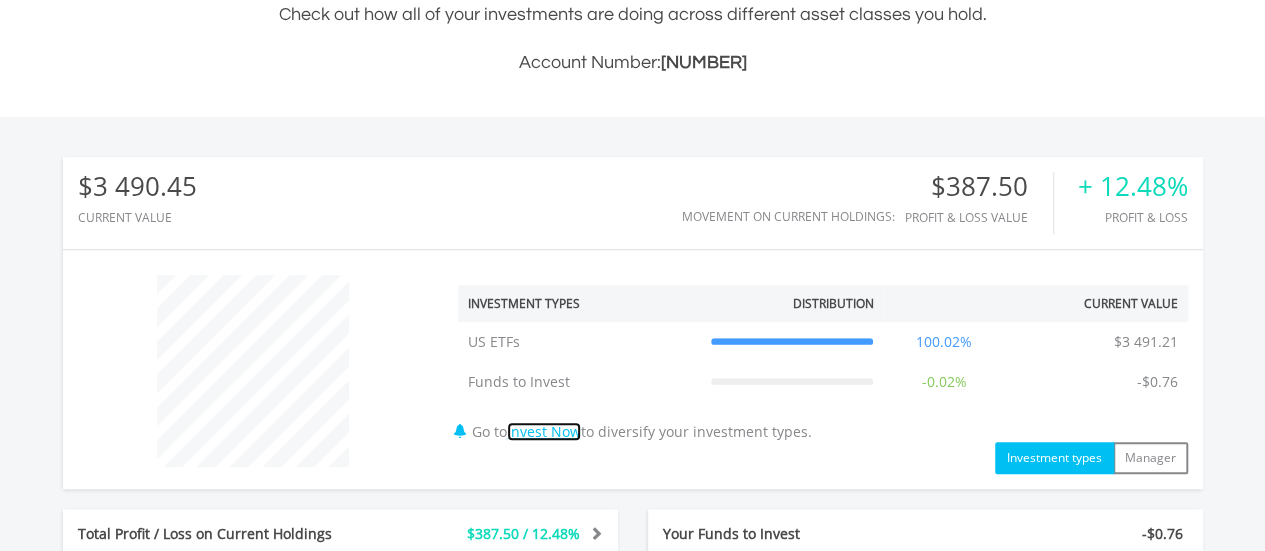 click on "Invest Now" at bounding box center [544, 431] 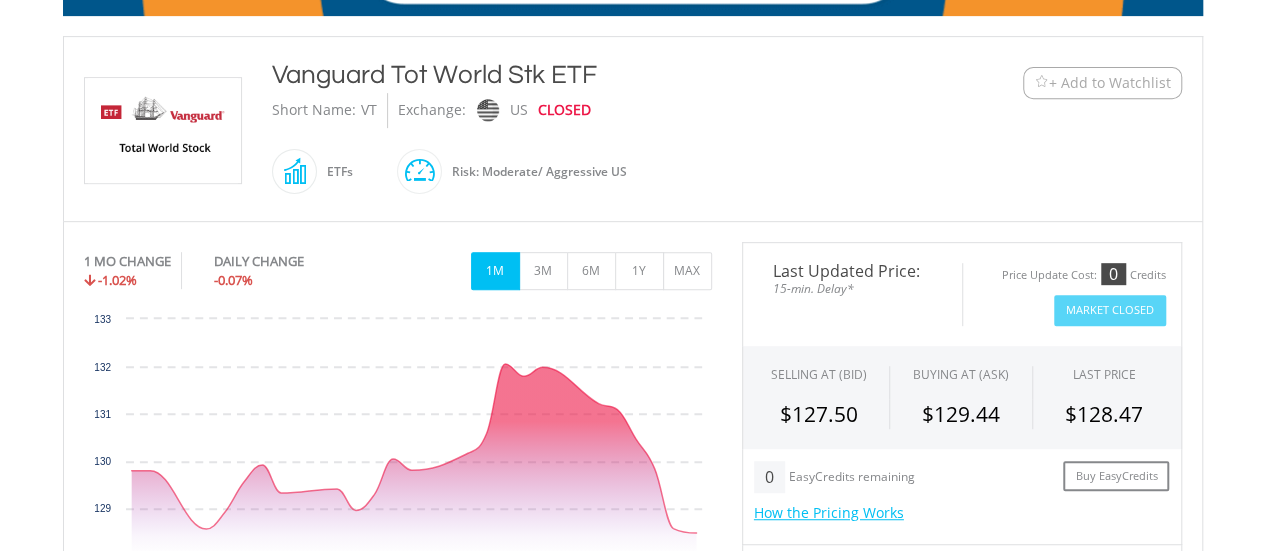 scroll, scrollTop: 500, scrollLeft: 0, axis: vertical 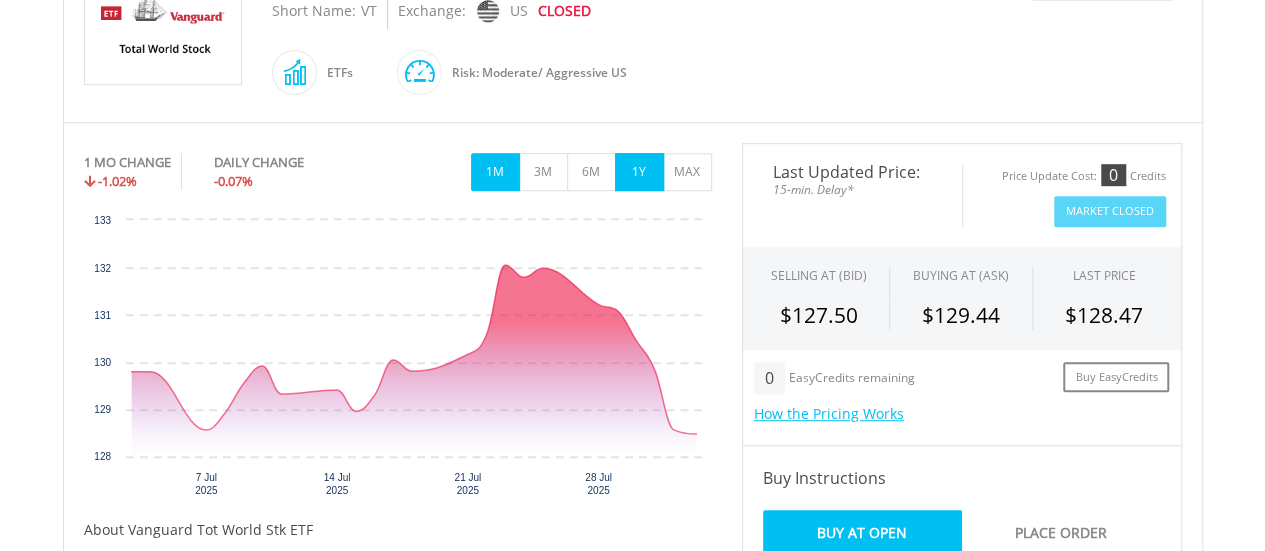 click on "1Y" at bounding box center (639, 172) 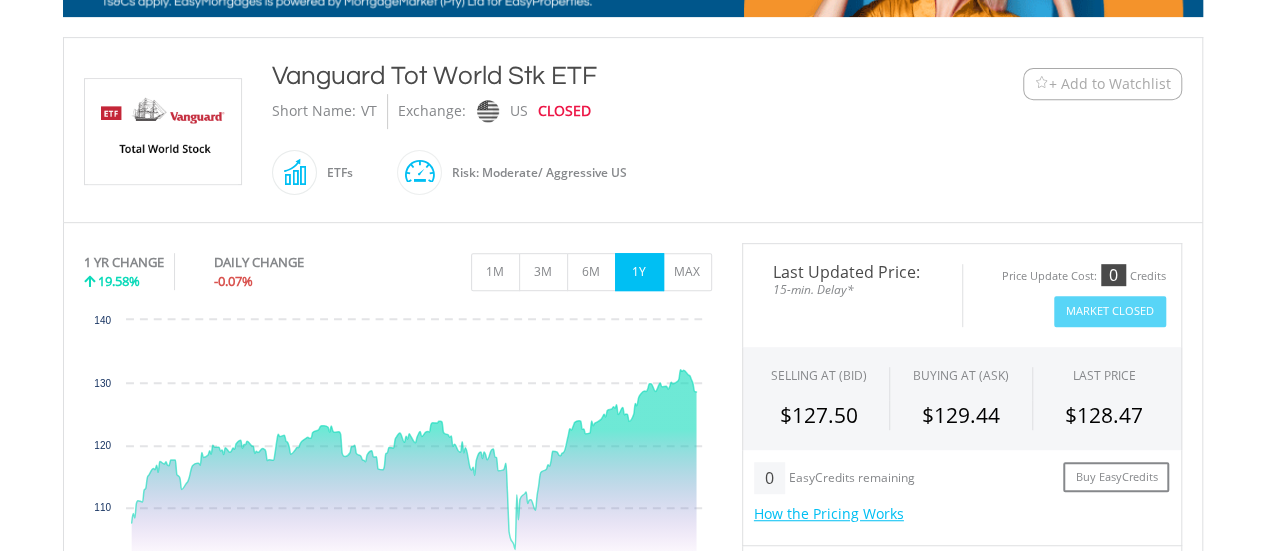scroll, scrollTop: 300, scrollLeft: 0, axis: vertical 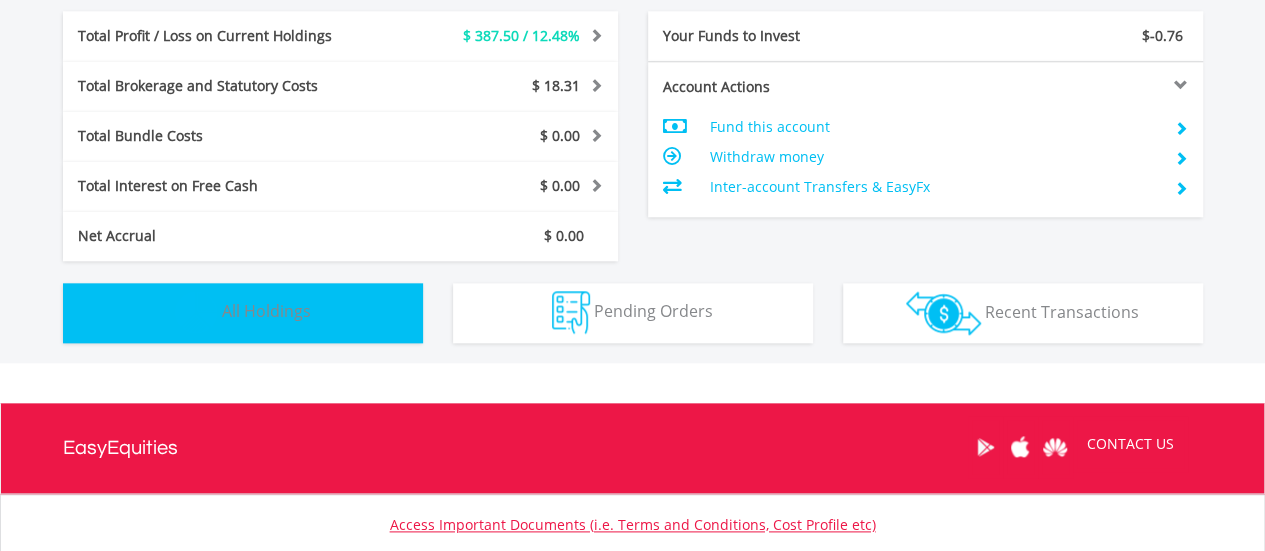 click on "All Holdings" at bounding box center [266, 311] 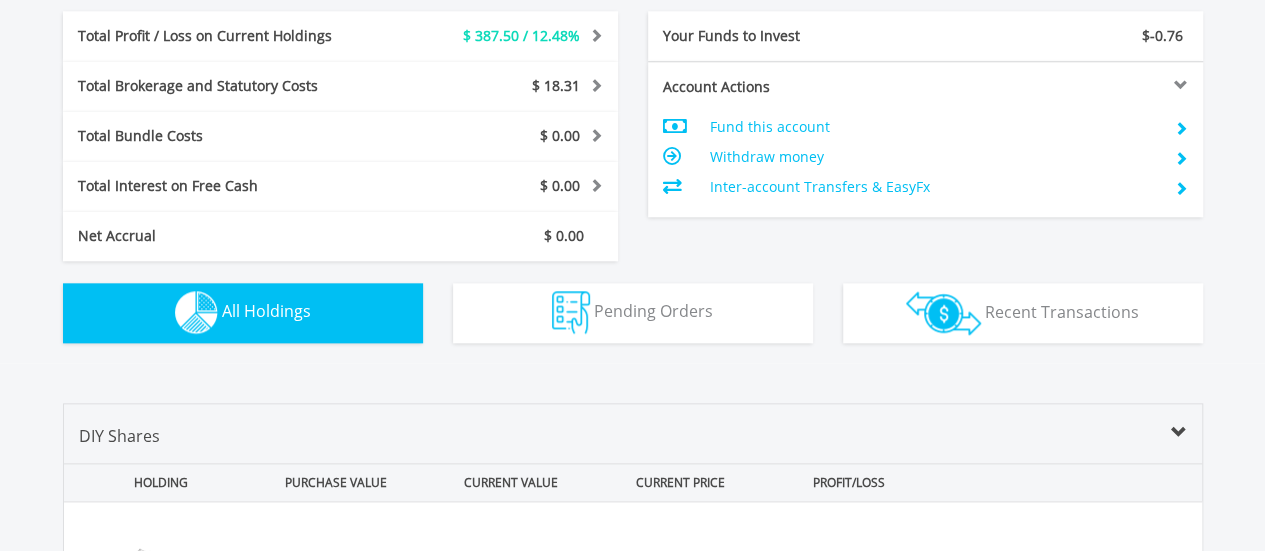 scroll, scrollTop: 1402, scrollLeft: 0, axis: vertical 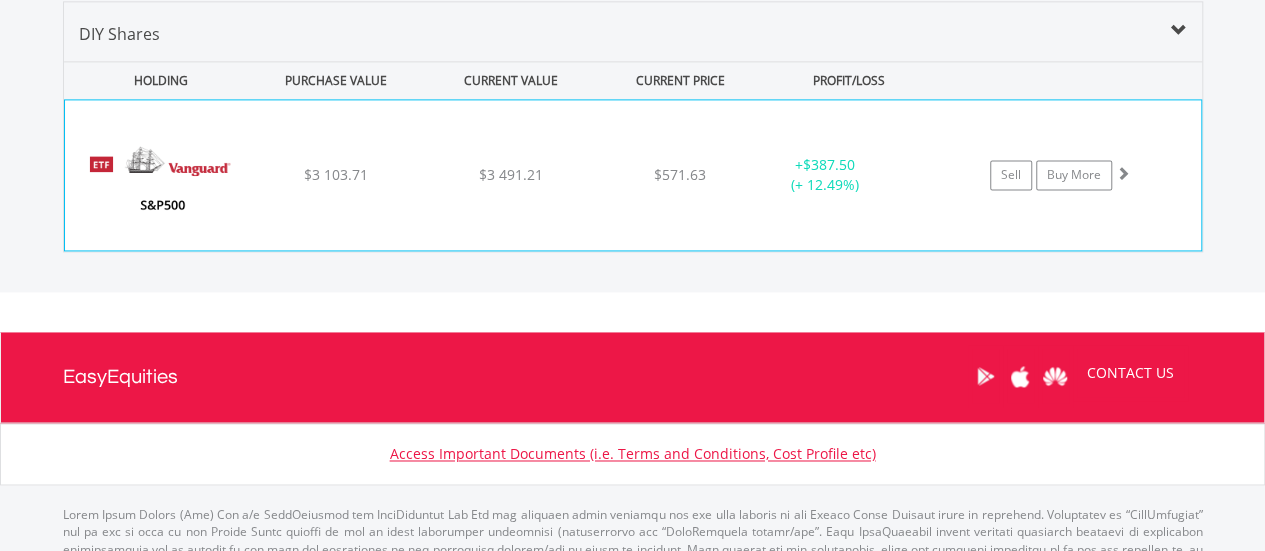 click at bounding box center [161, 185] 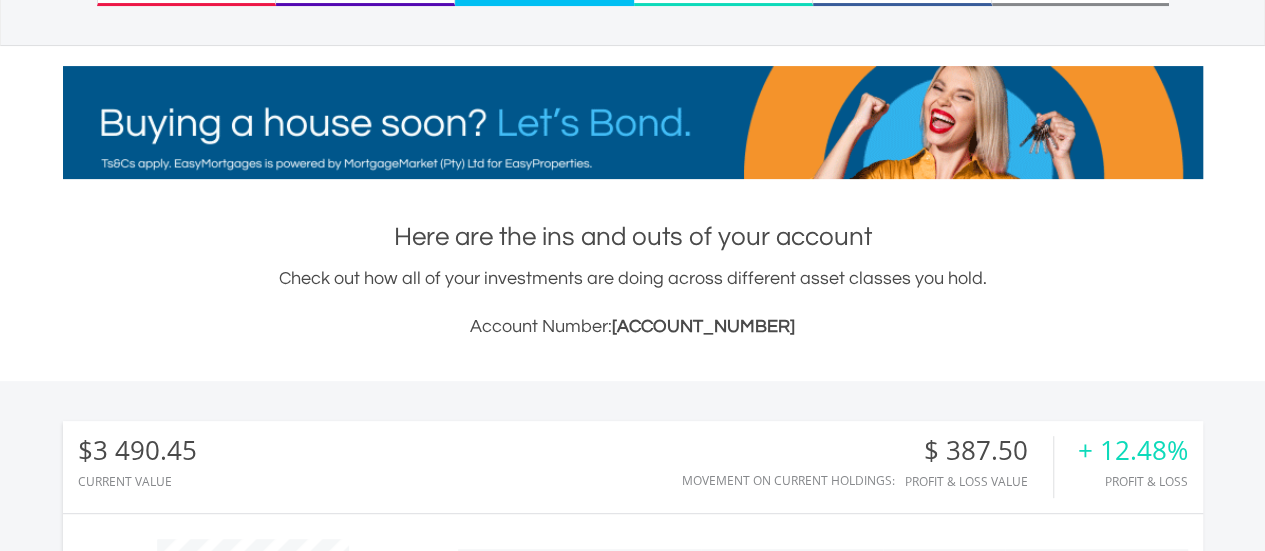 scroll, scrollTop: 0, scrollLeft: 0, axis: both 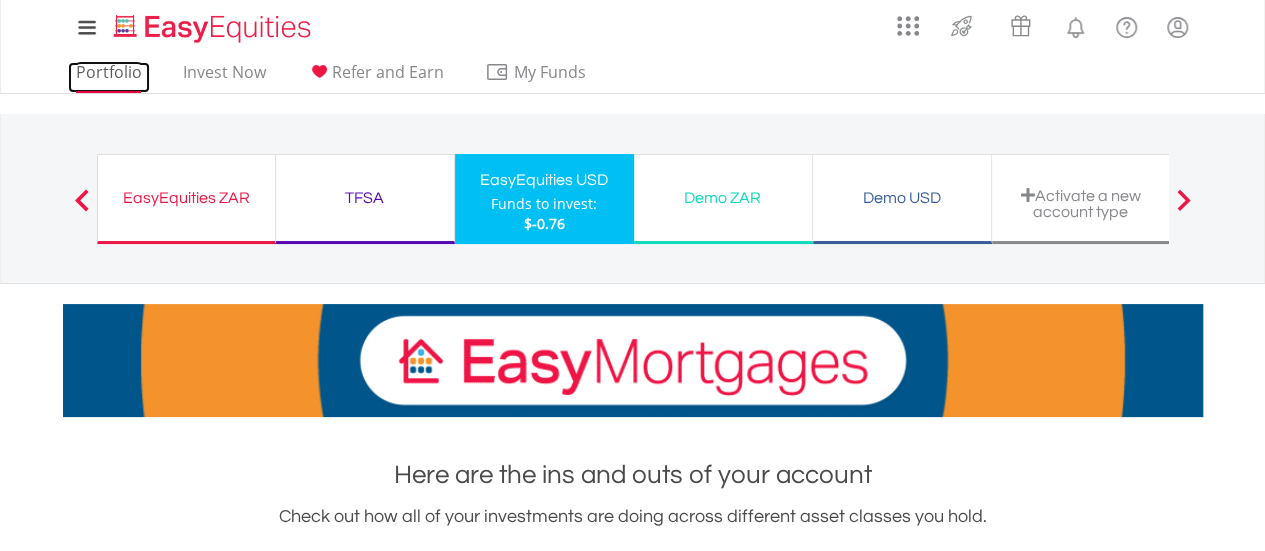 click on "Portfolio" at bounding box center (109, 77) 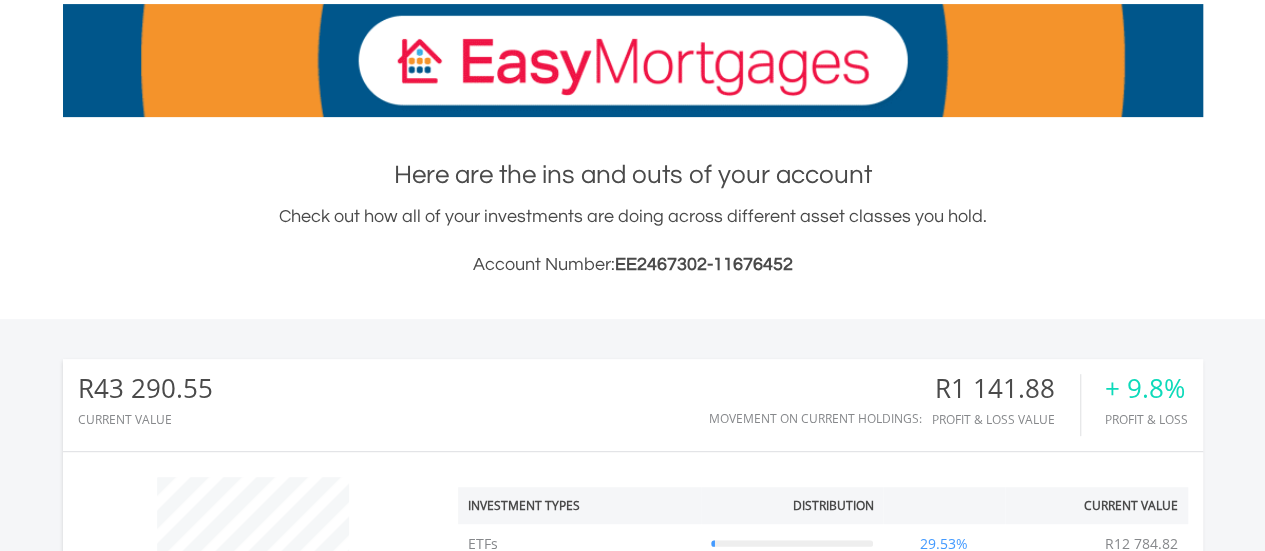 scroll, scrollTop: 400, scrollLeft: 0, axis: vertical 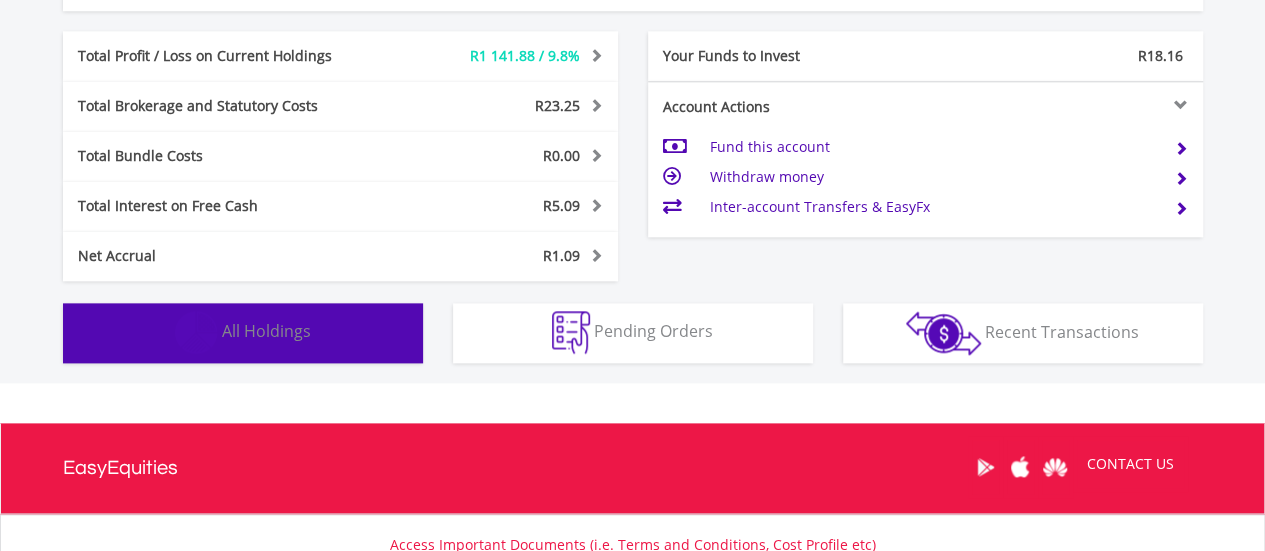click on "All Holdings" at bounding box center (266, 331) 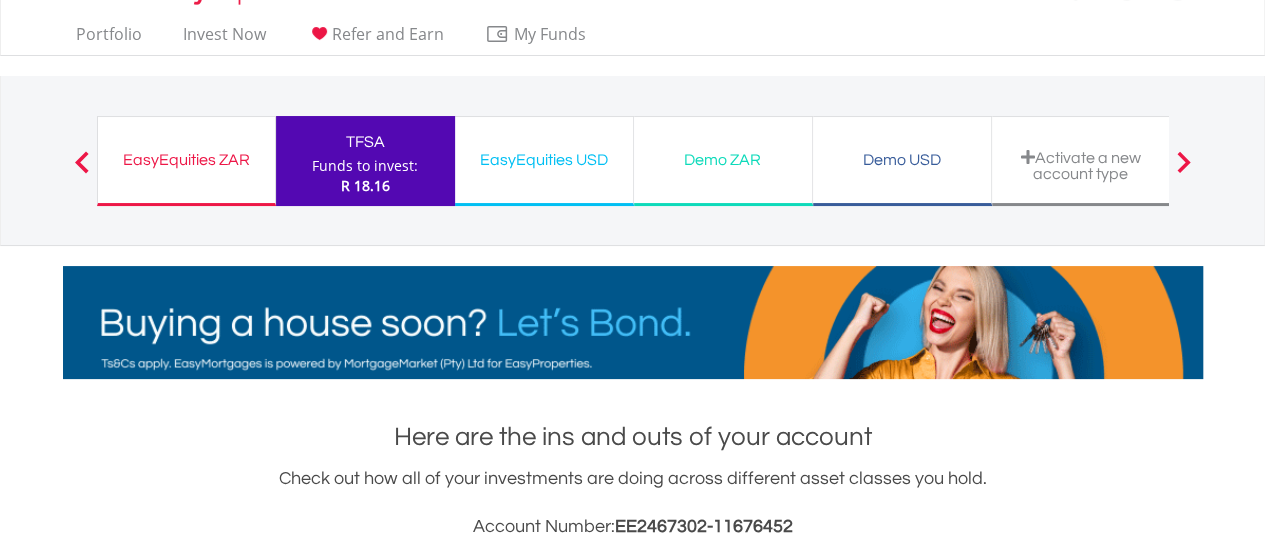 scroll, scrollTop: 0, scrollLeft: 0, axis: both 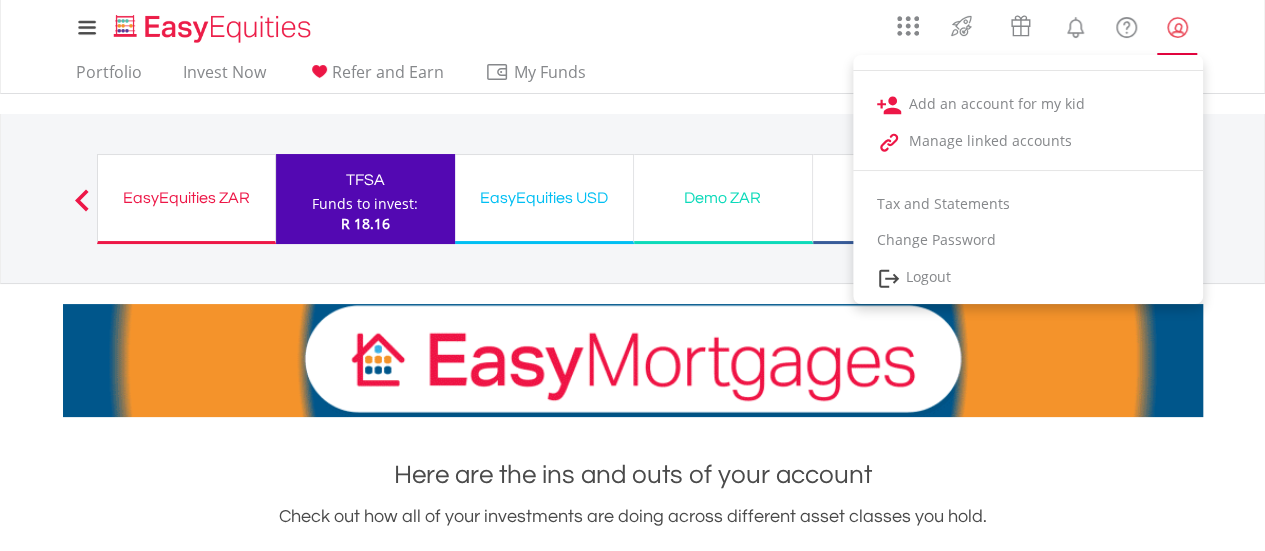 click at bounding box center (1177, 27) 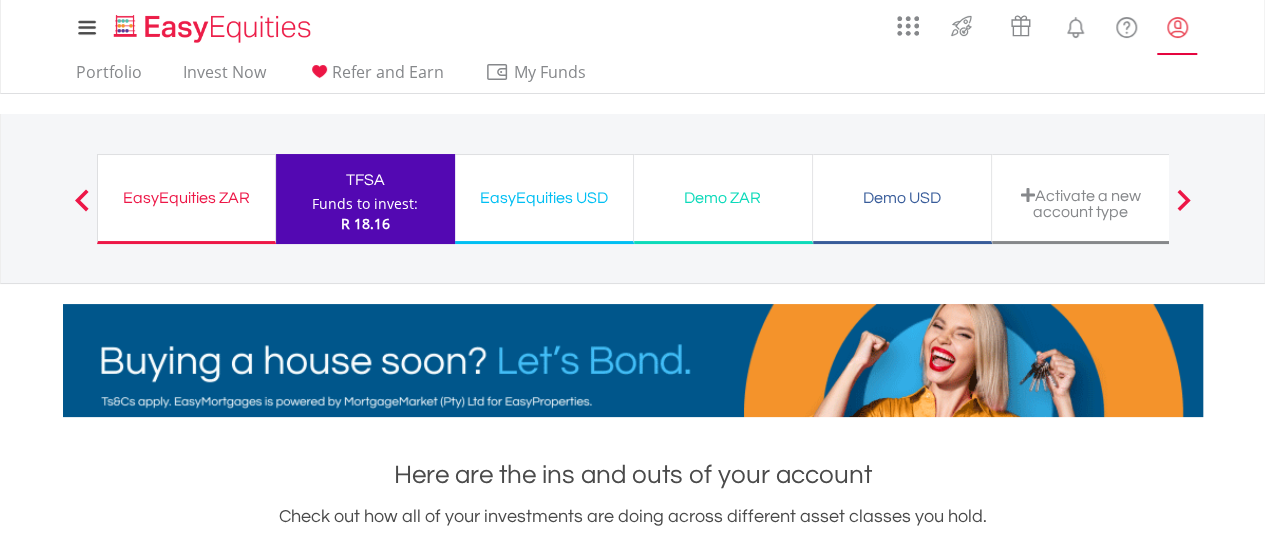 click at bounding box center [1177, 27] 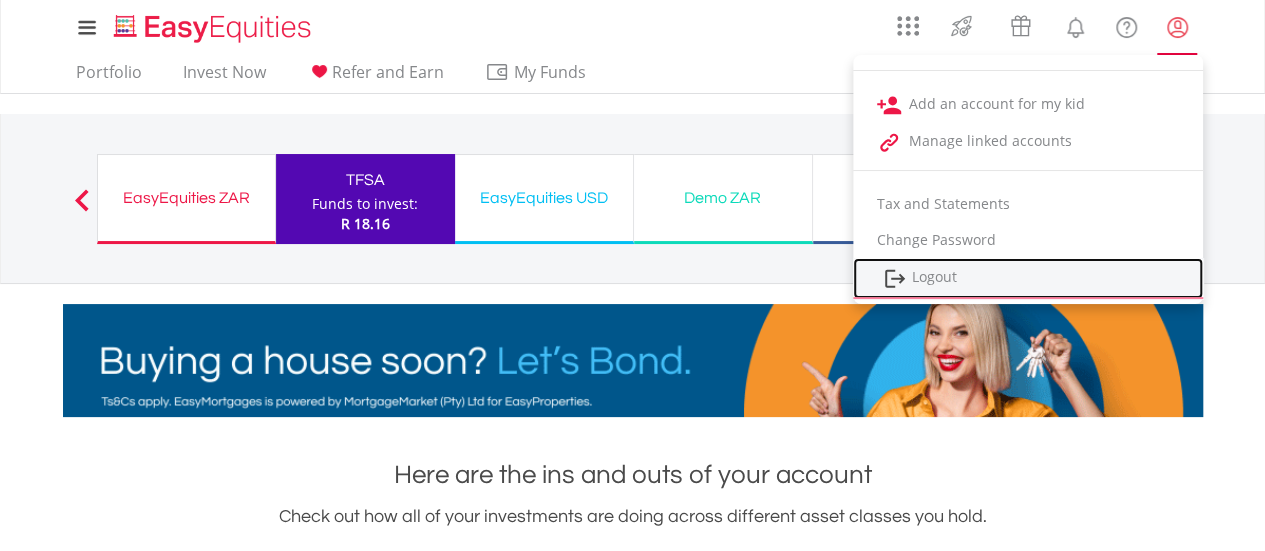 click on "Logout" at bounding box center [1028, 278] 